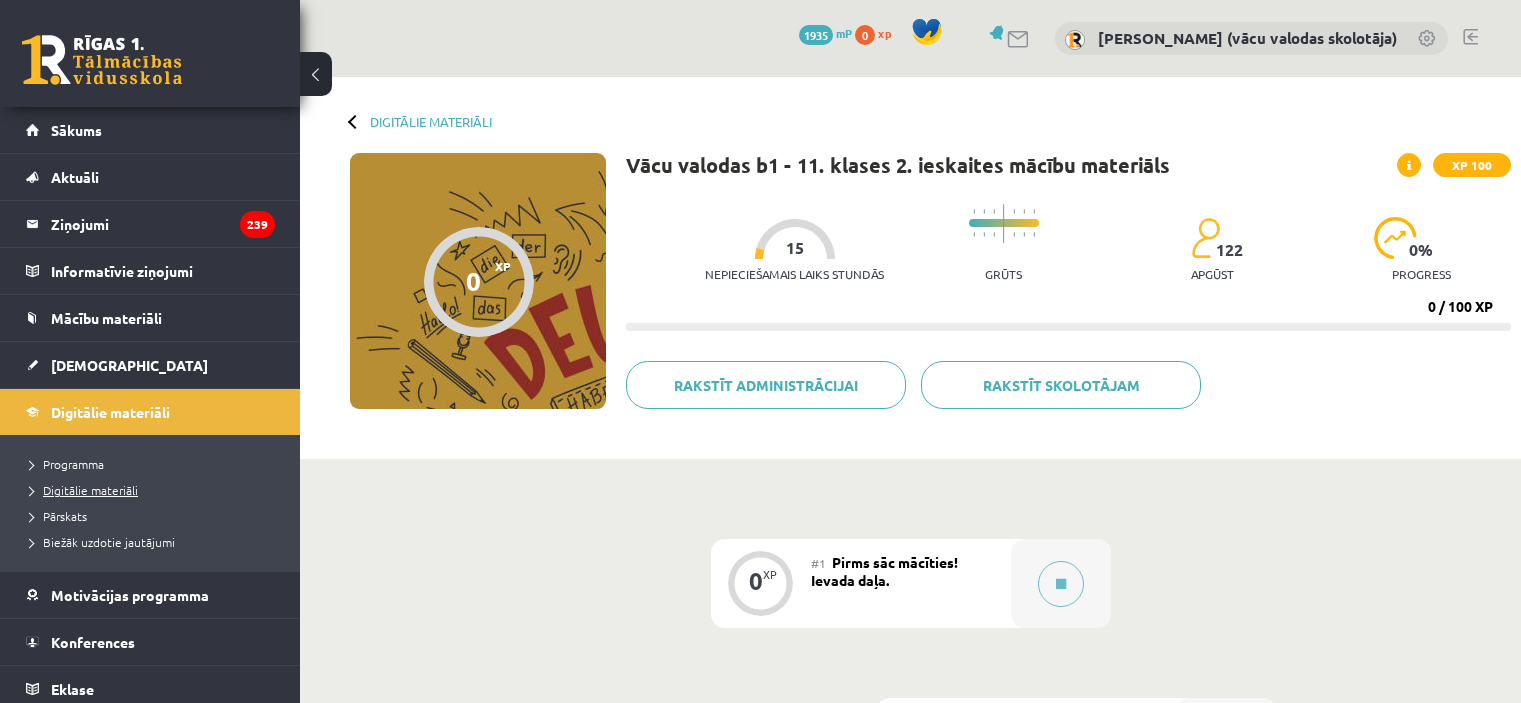 scroll, scrollTop: 0, scrollLeft: 0, axis: both 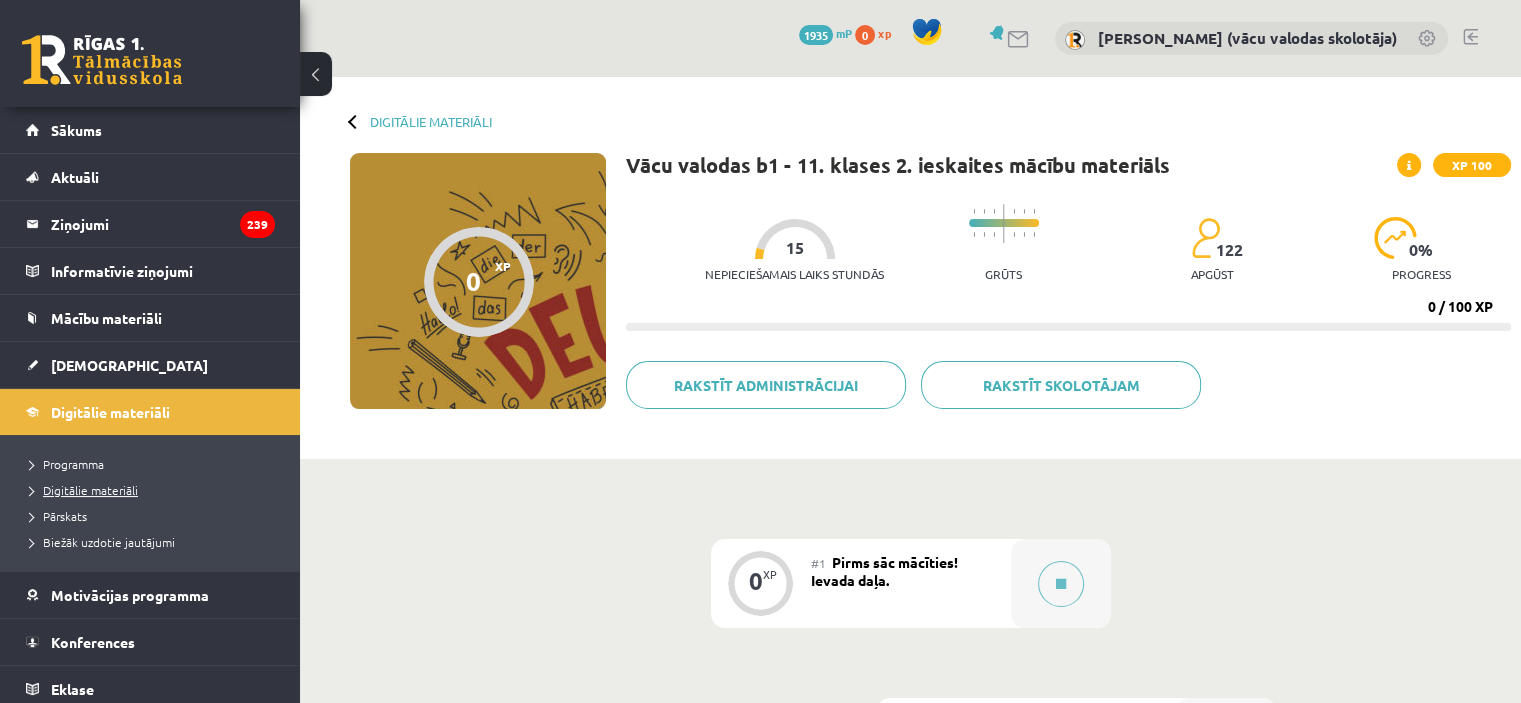 click on "Digitālie materiāli" at bounding box center (84, 490) 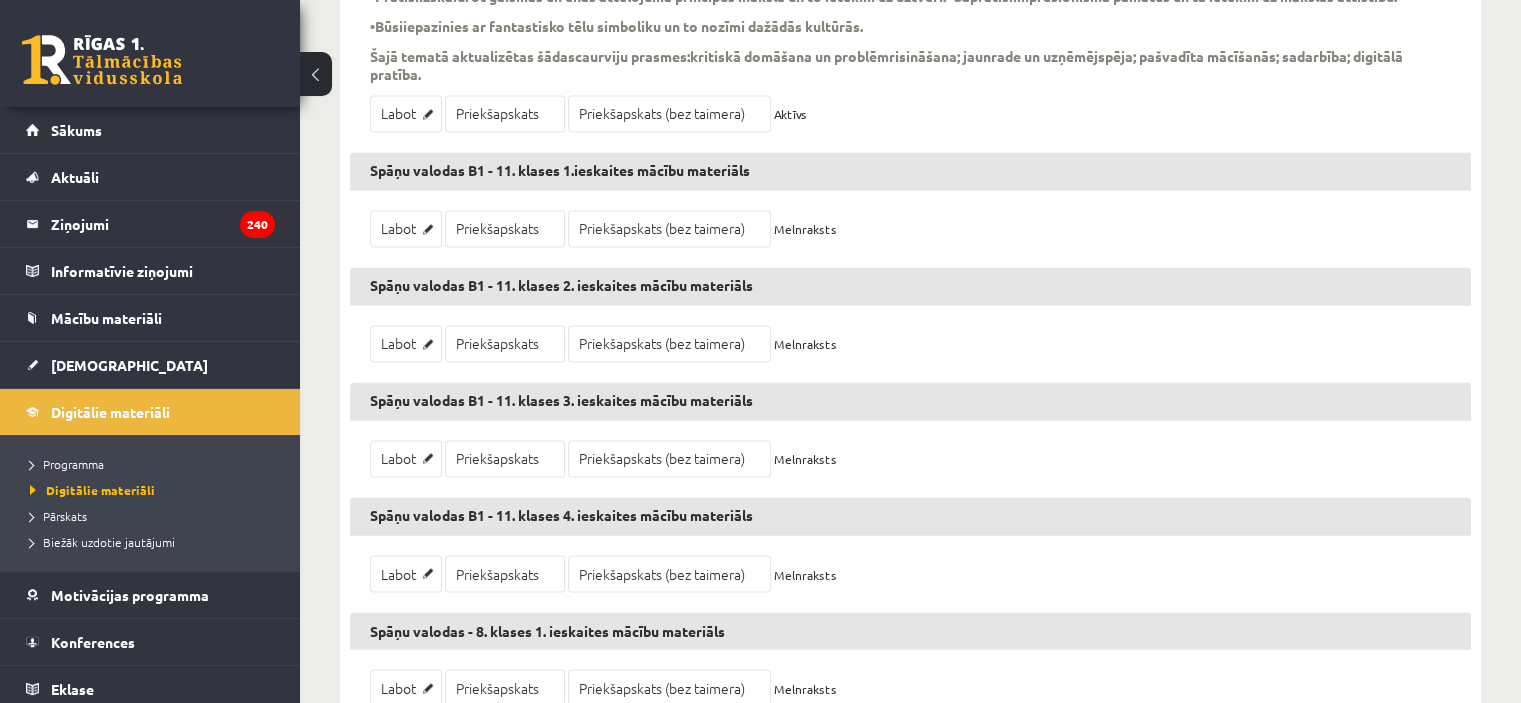scroll, scrollTop: 0, scrollLeft: 0, axis: both 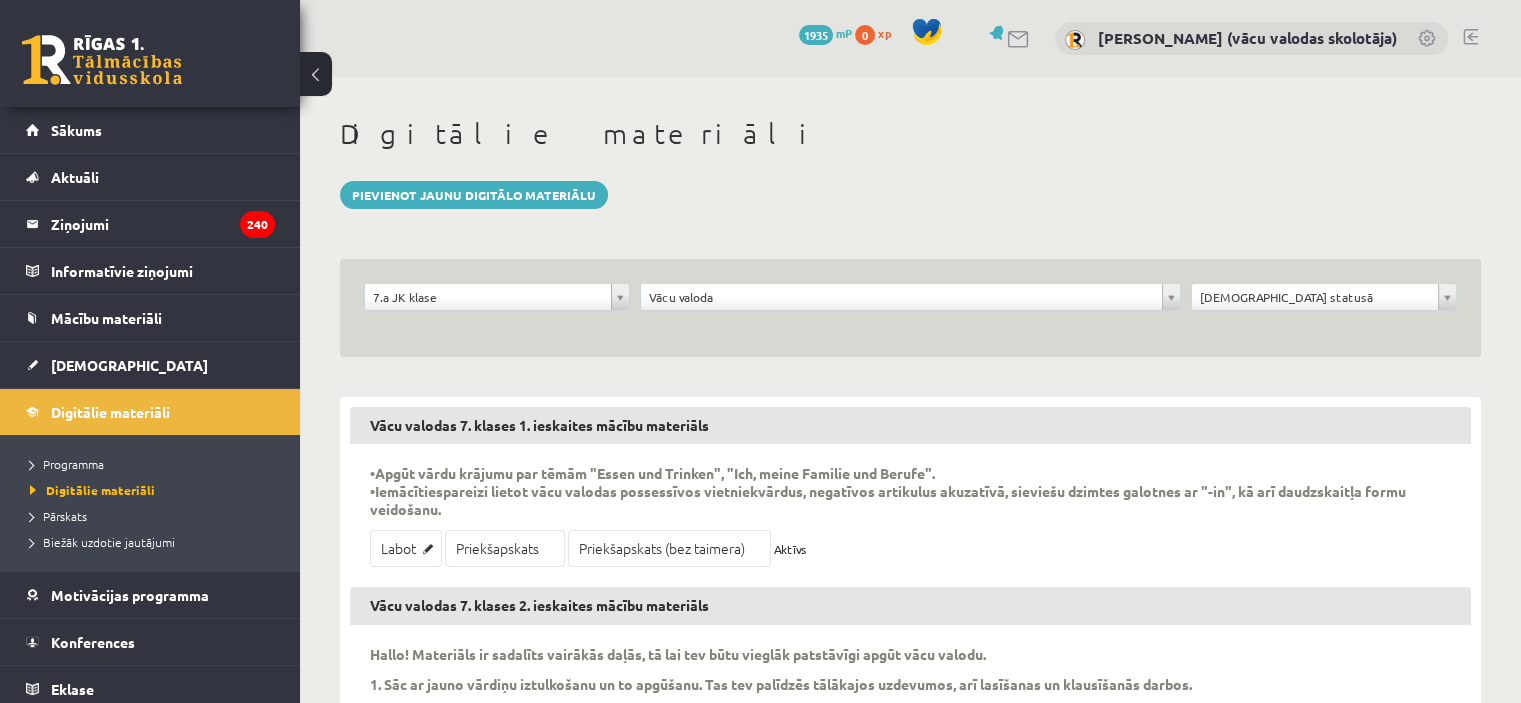click on "Vācu valodas 7. klases 1. ieskaites mācību materiāls" at bounding box center (910, 426) 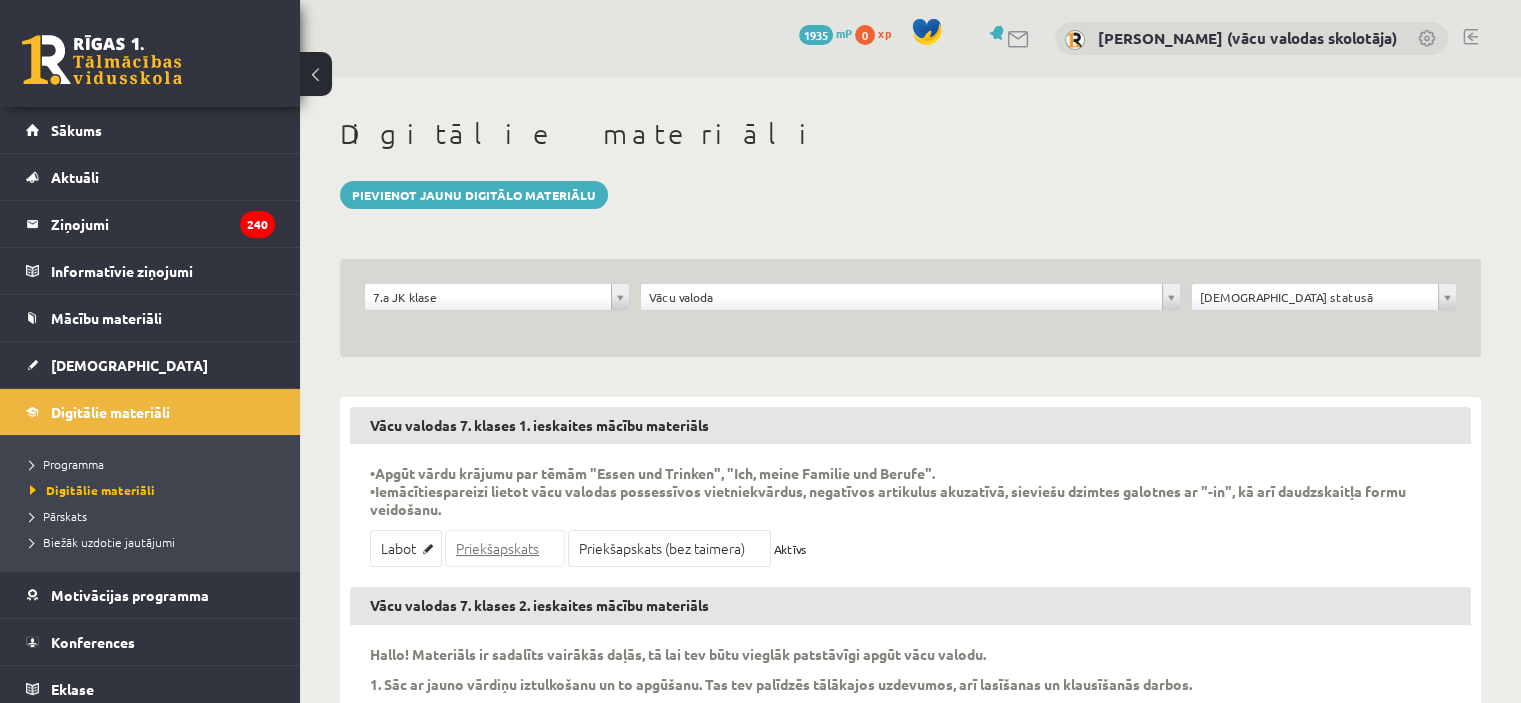 click on "Priekšapskats" at bounding box center [505, 548] 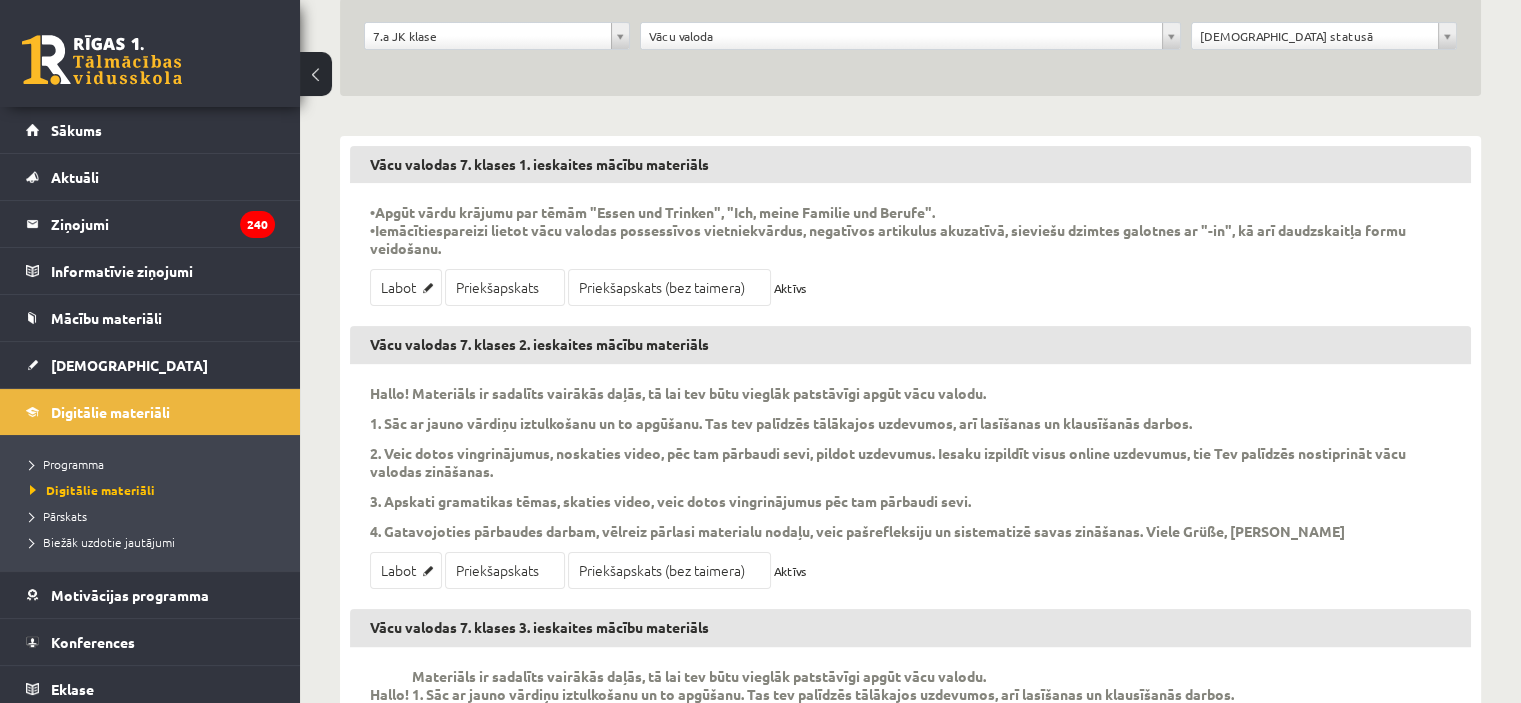 scroll, scrollTop: 263, scrollLeft: 0, axis: vertical 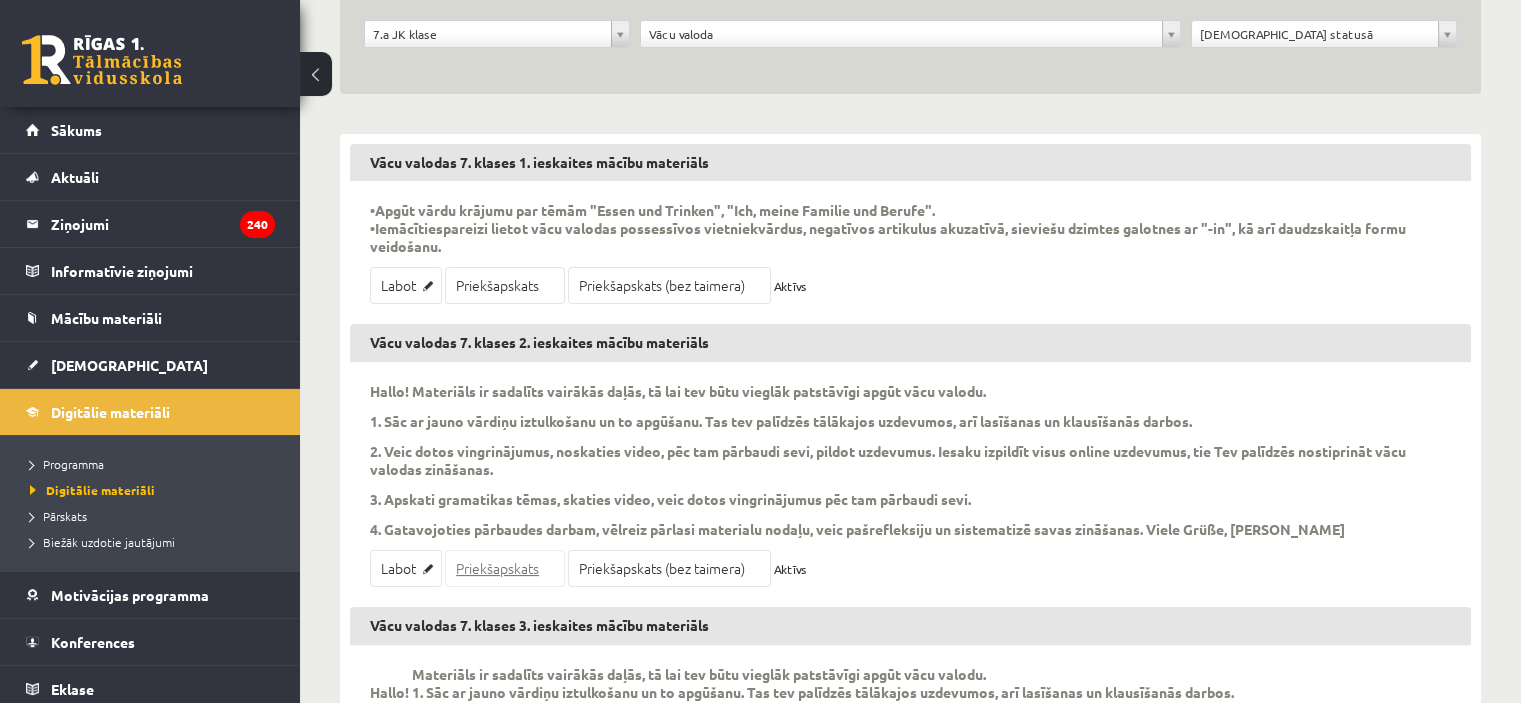 click on "Priekšapskats" at bounding box center (505, 568) 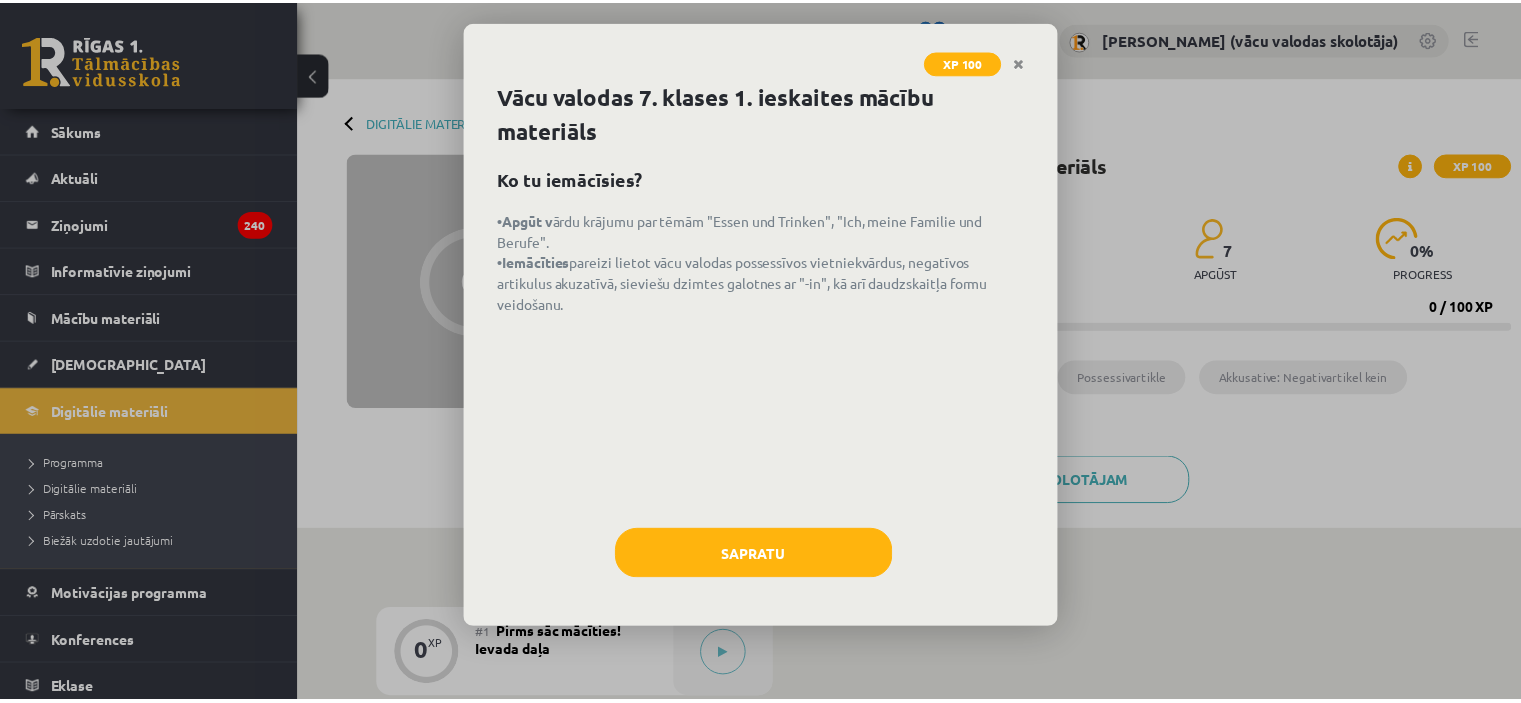 scroll, scrollTop: 0, scrollLeft: 0, axis: both 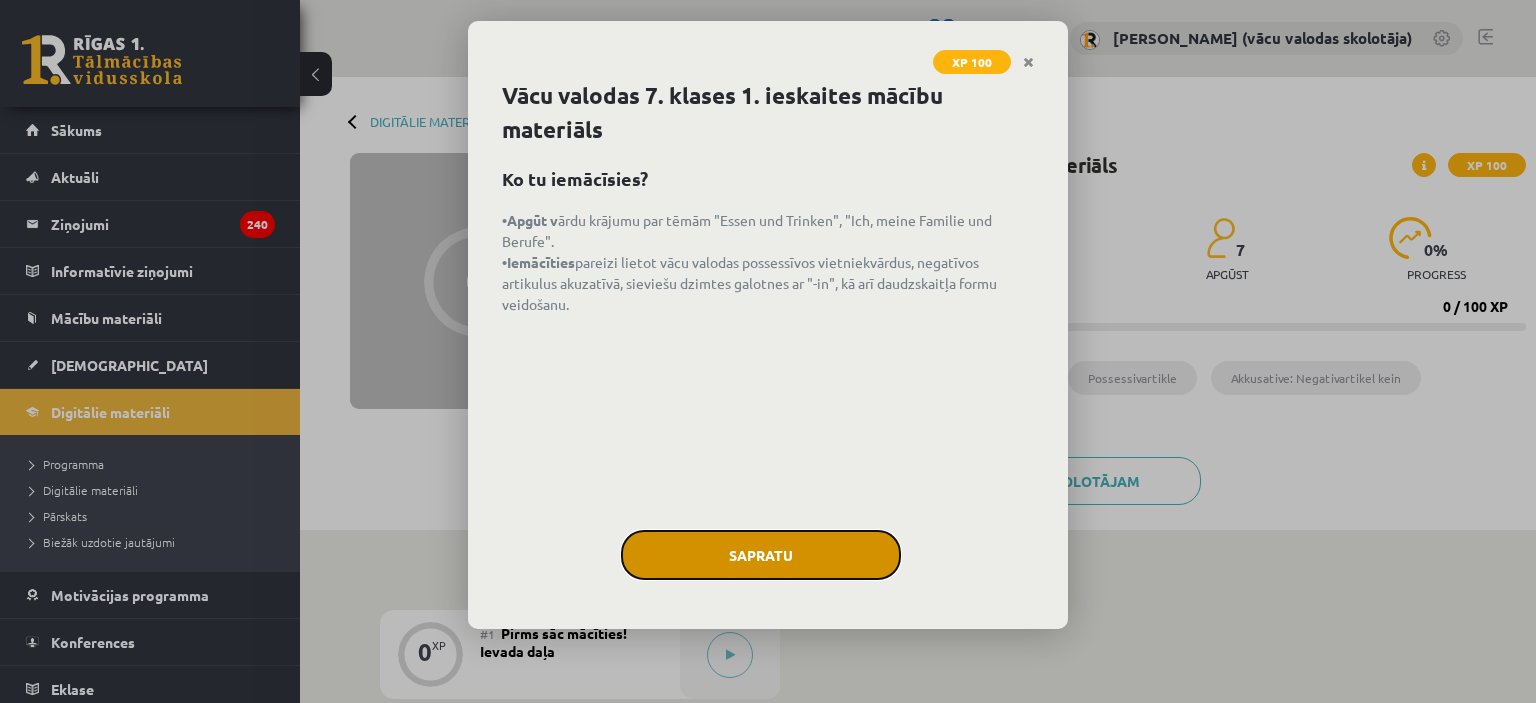 click on "Sapratu" 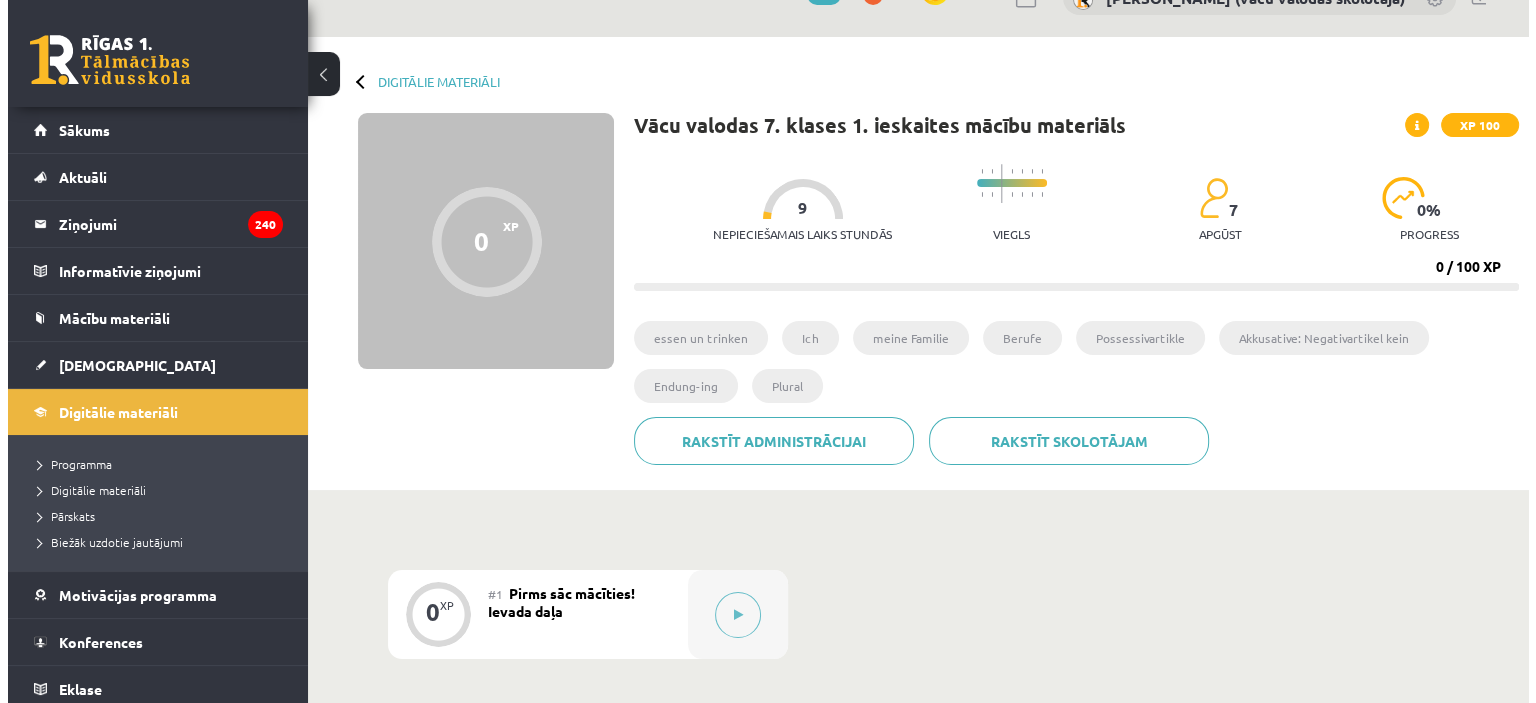 scroll, scrollTop: 28, scrollLeft: 0, axis: vertical 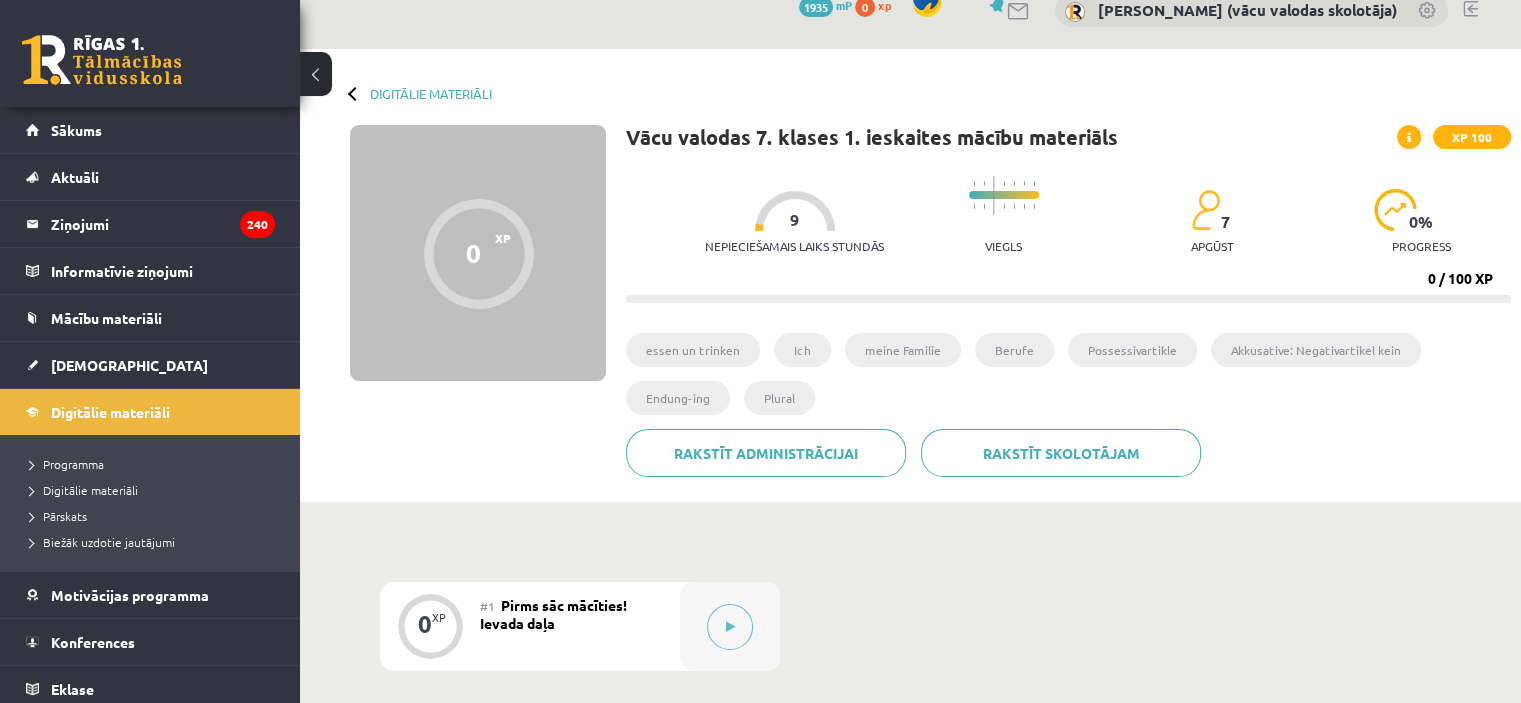 click on "Nepieciešamais laiks stundās 9" 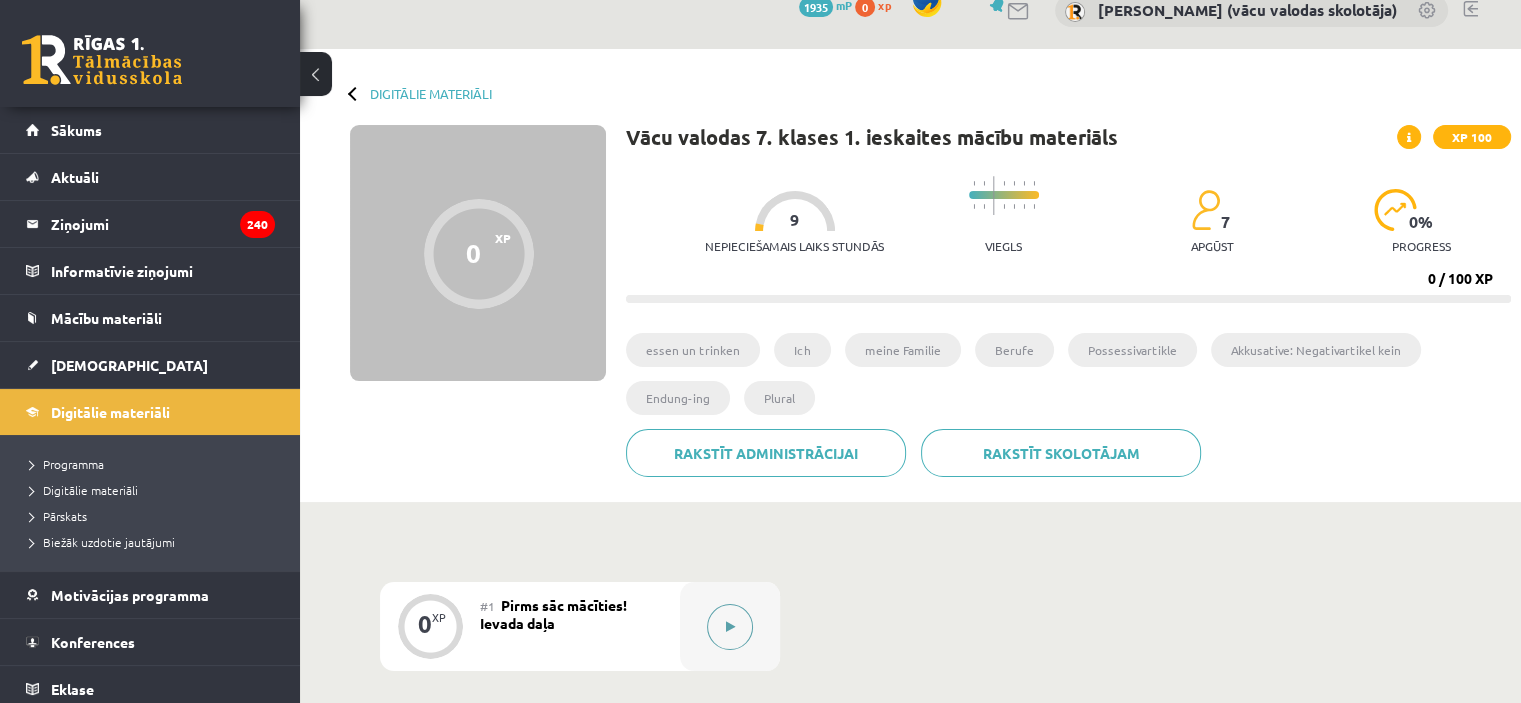 click 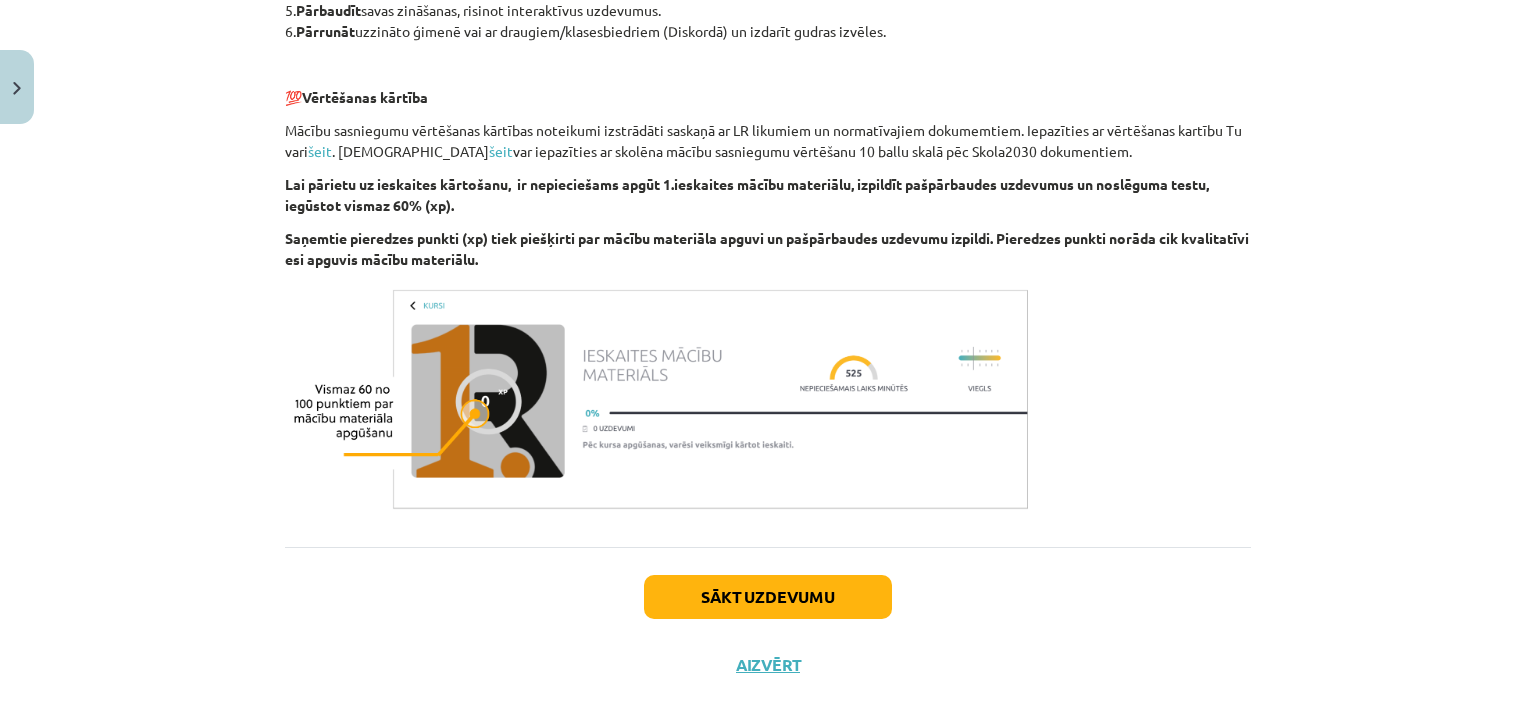 scroll, scrollTop: 1149, scrollLeft: 0, axis: vertical 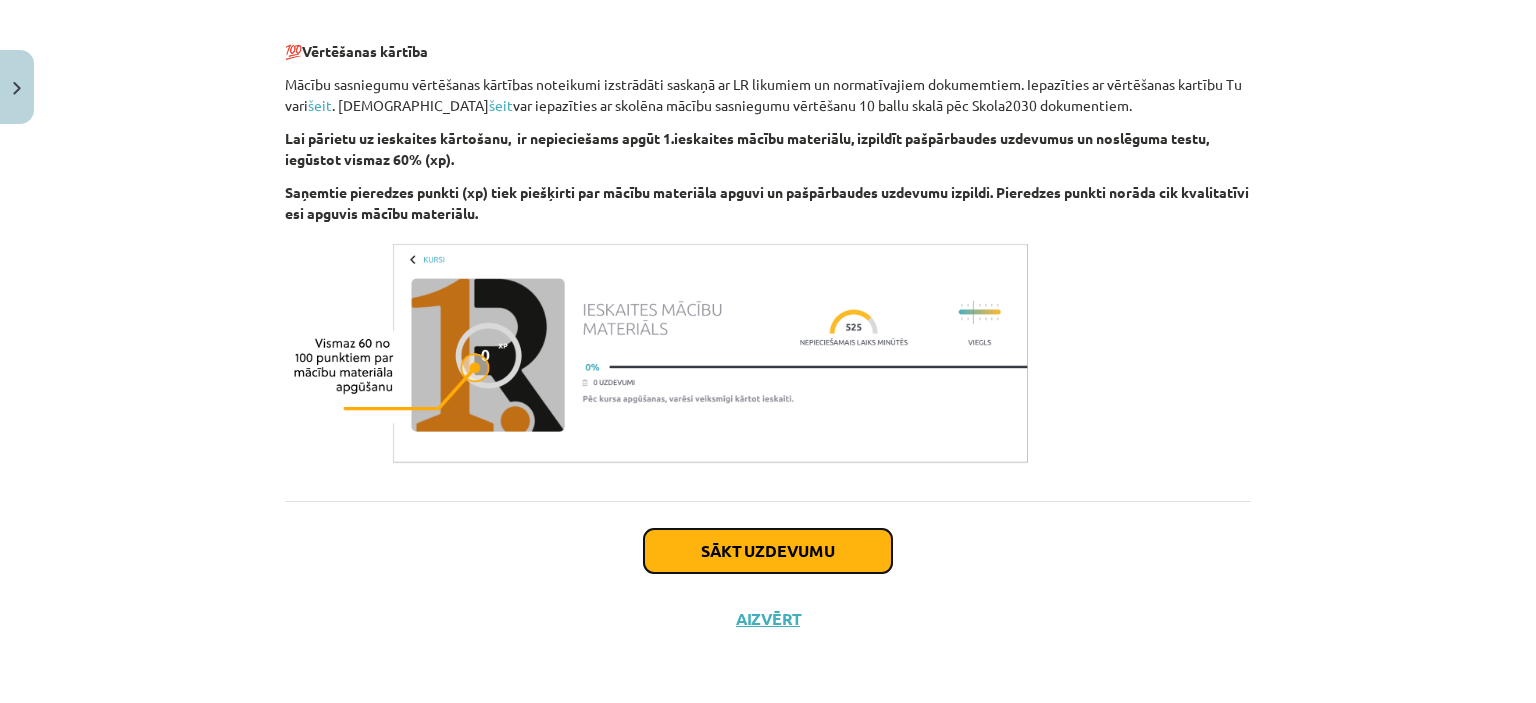 click on "Sākt uzdevumu" 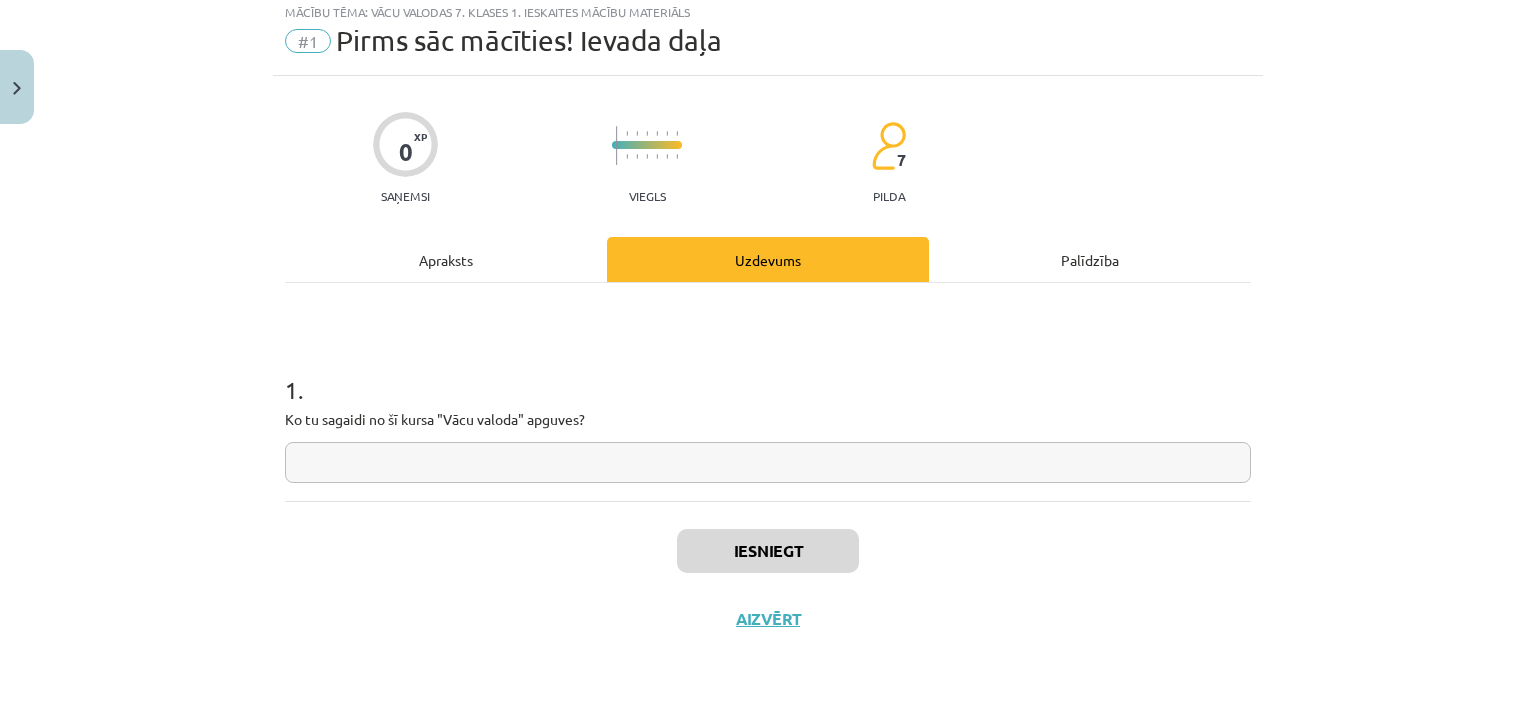 scroll, scrollTop: 50, scrollLeft: 0, axis: vertical 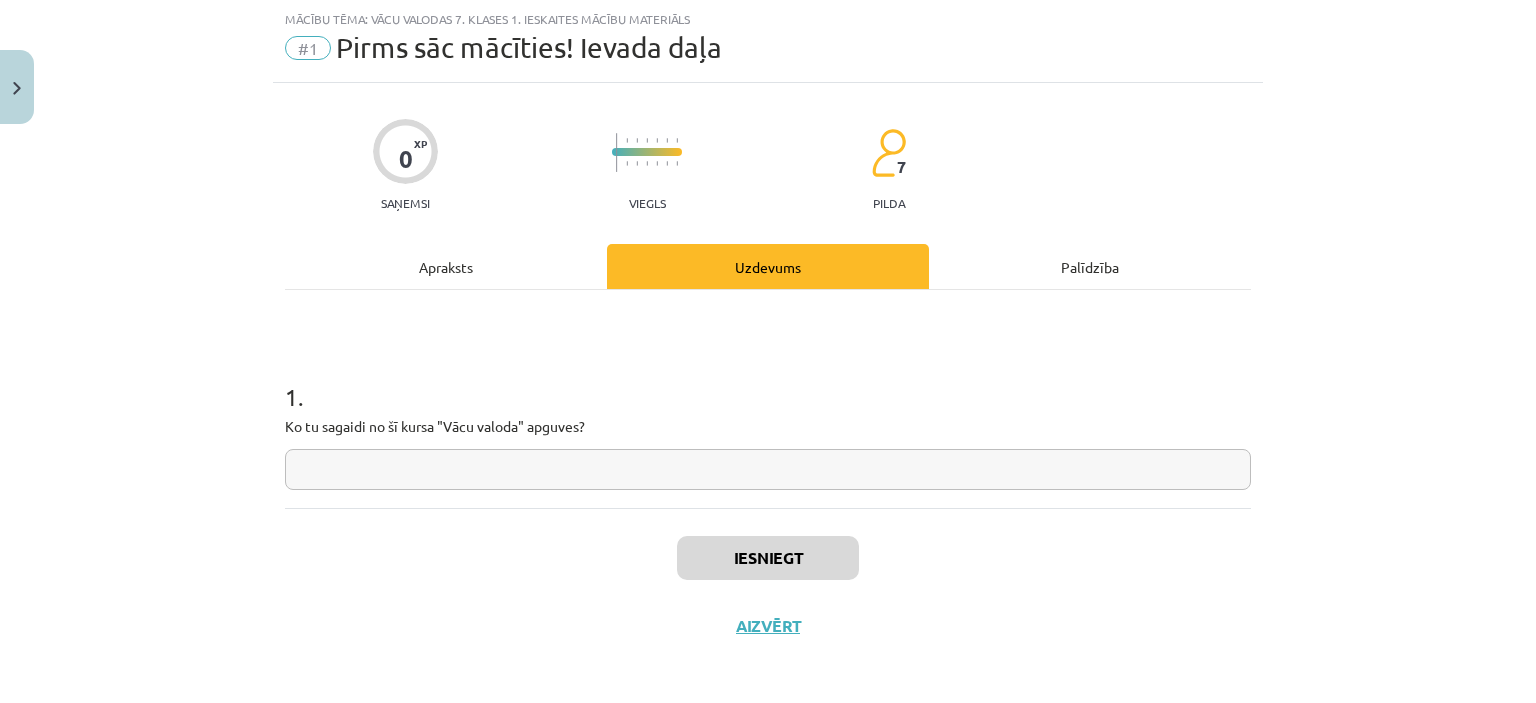 click 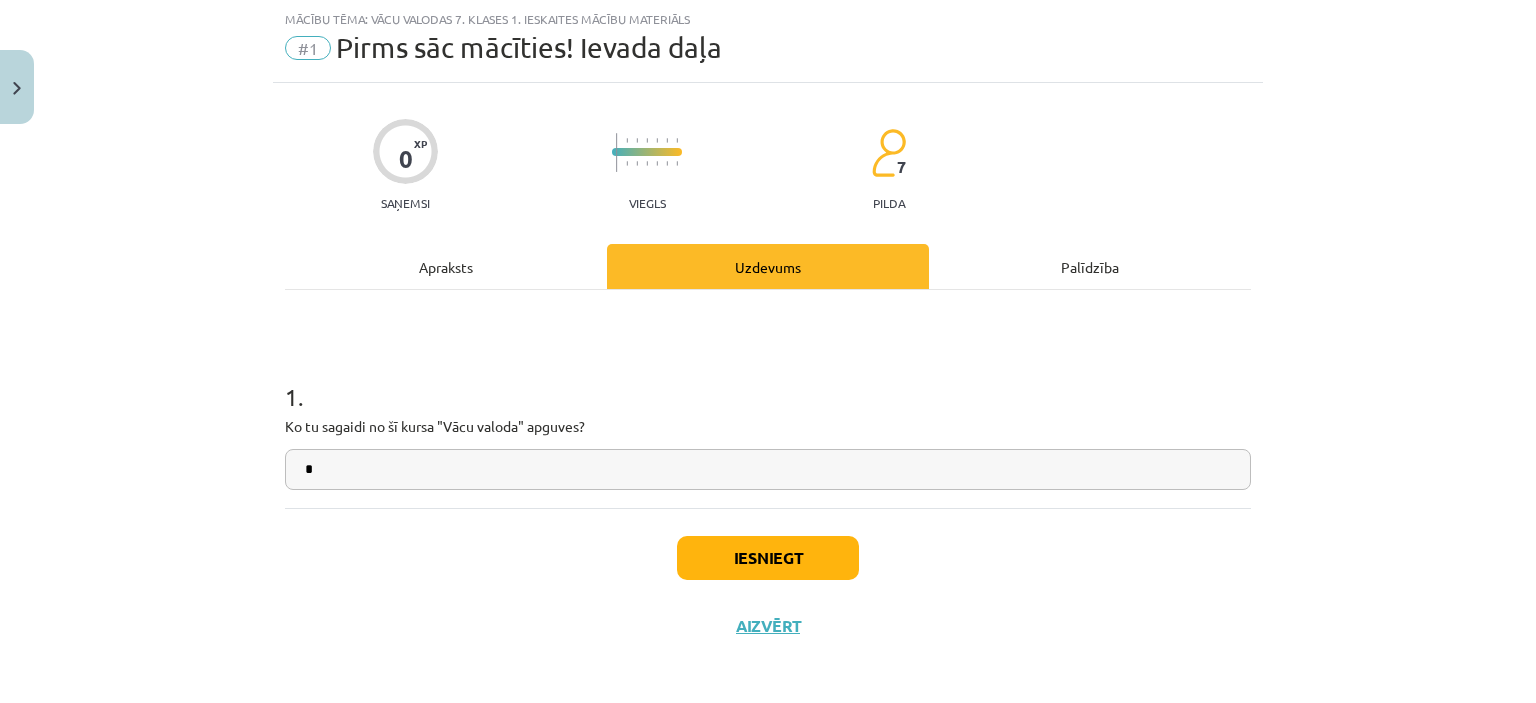 type on "*" 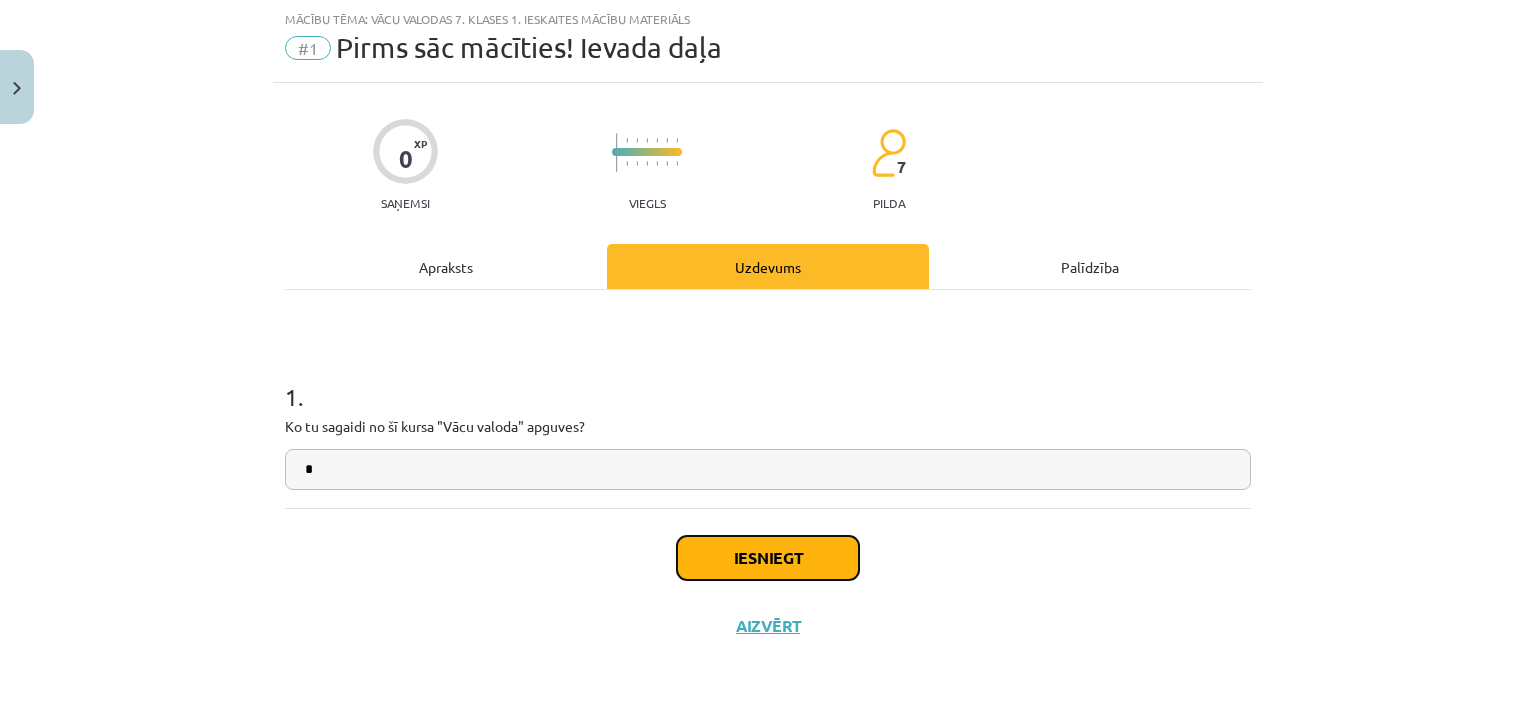 click on "Iesniegt" 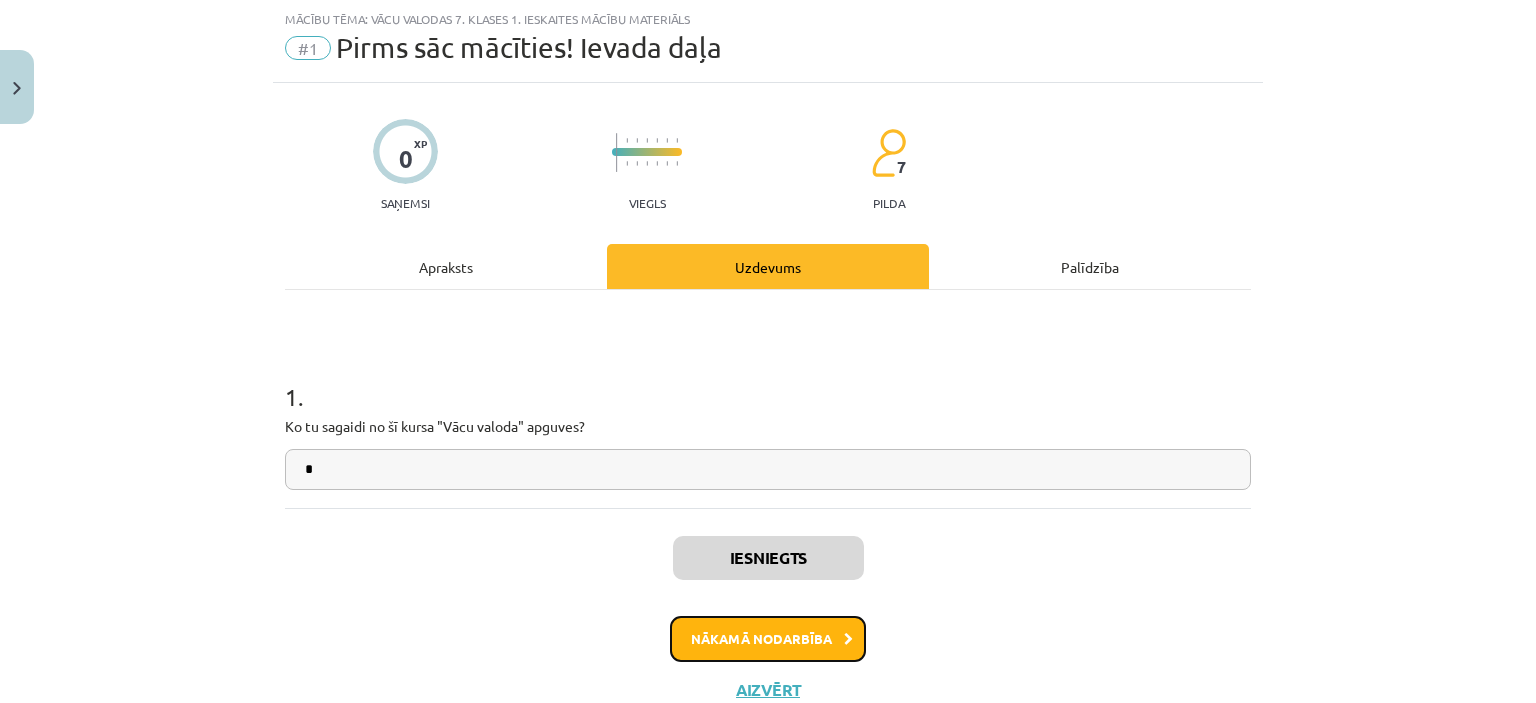 click on "Nākamā nodarbība" 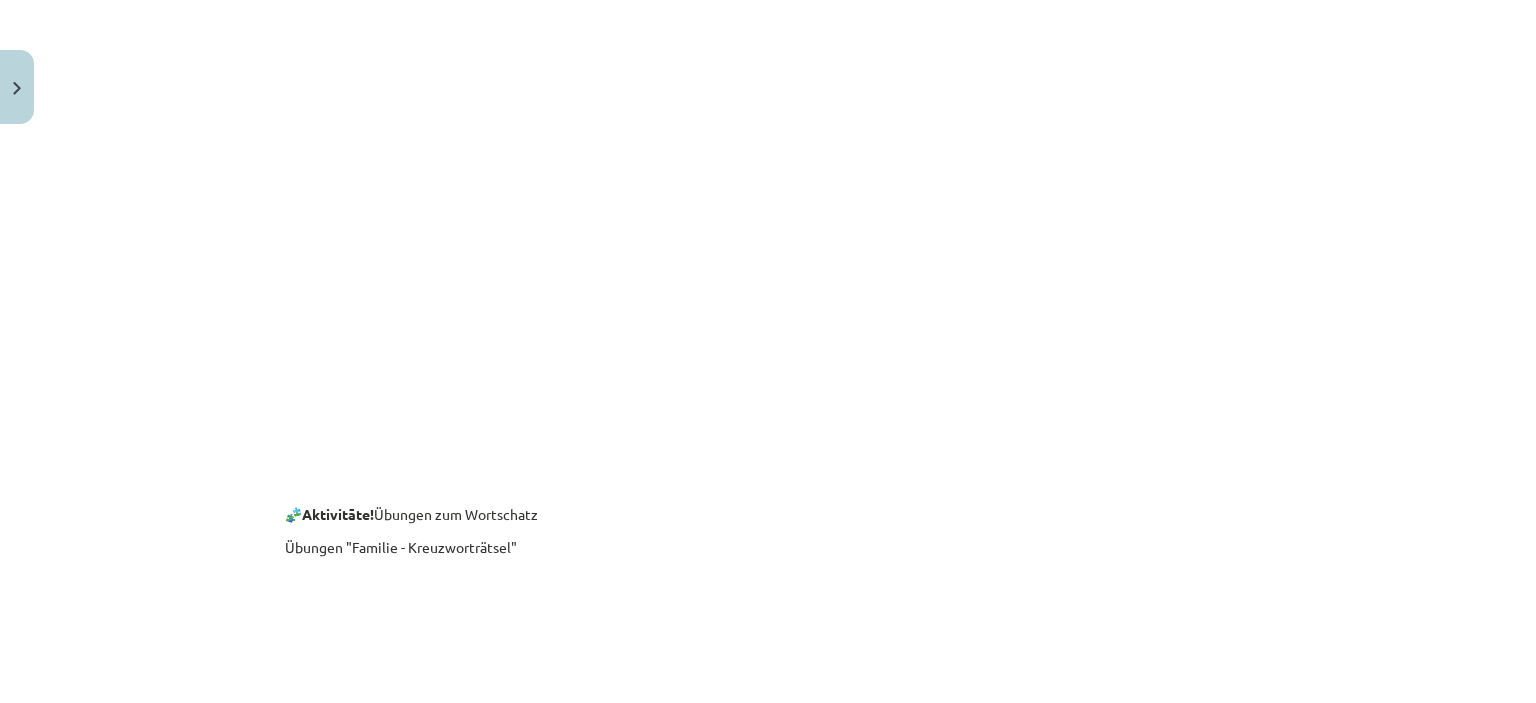 scroll, scrollTop: 1435, scrollLeft: 0, axis: vertical 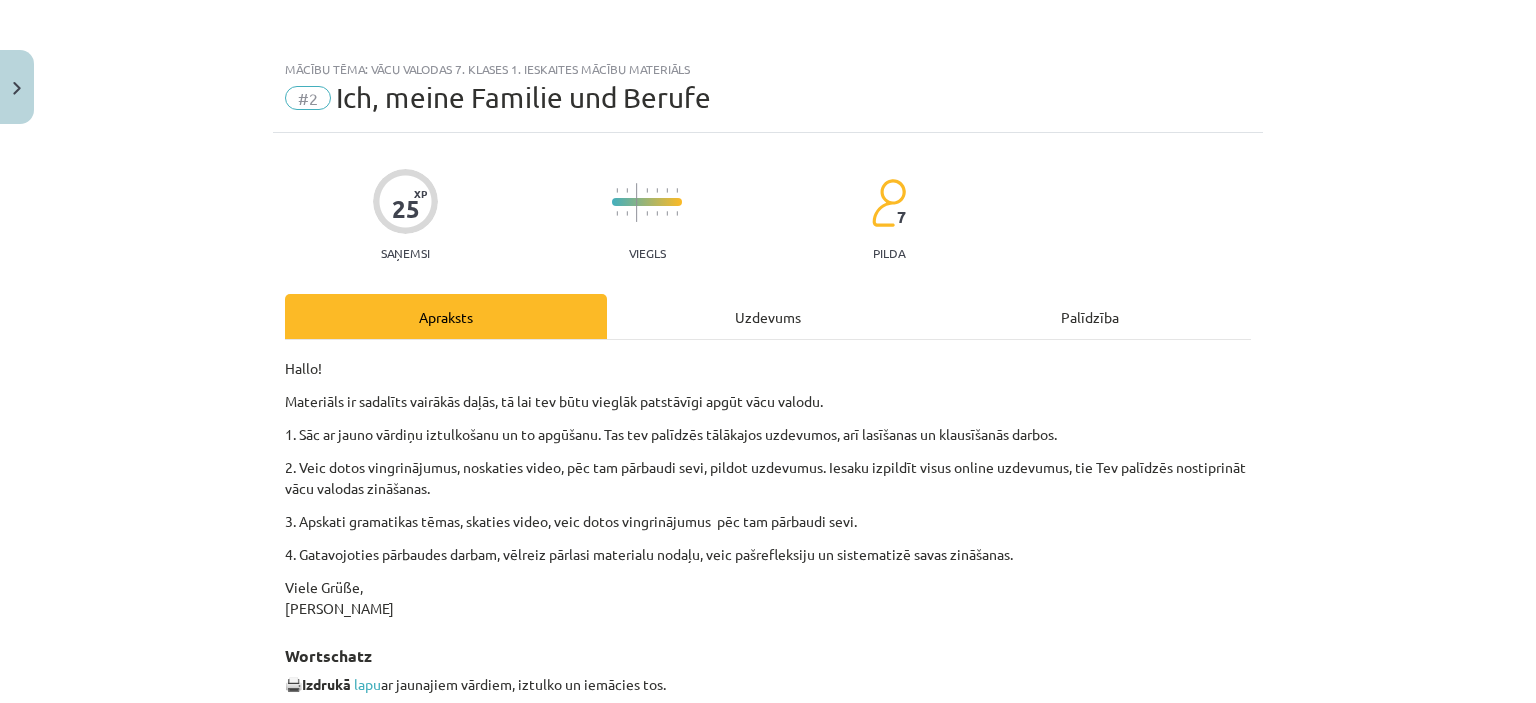 click on "Uzdevums" 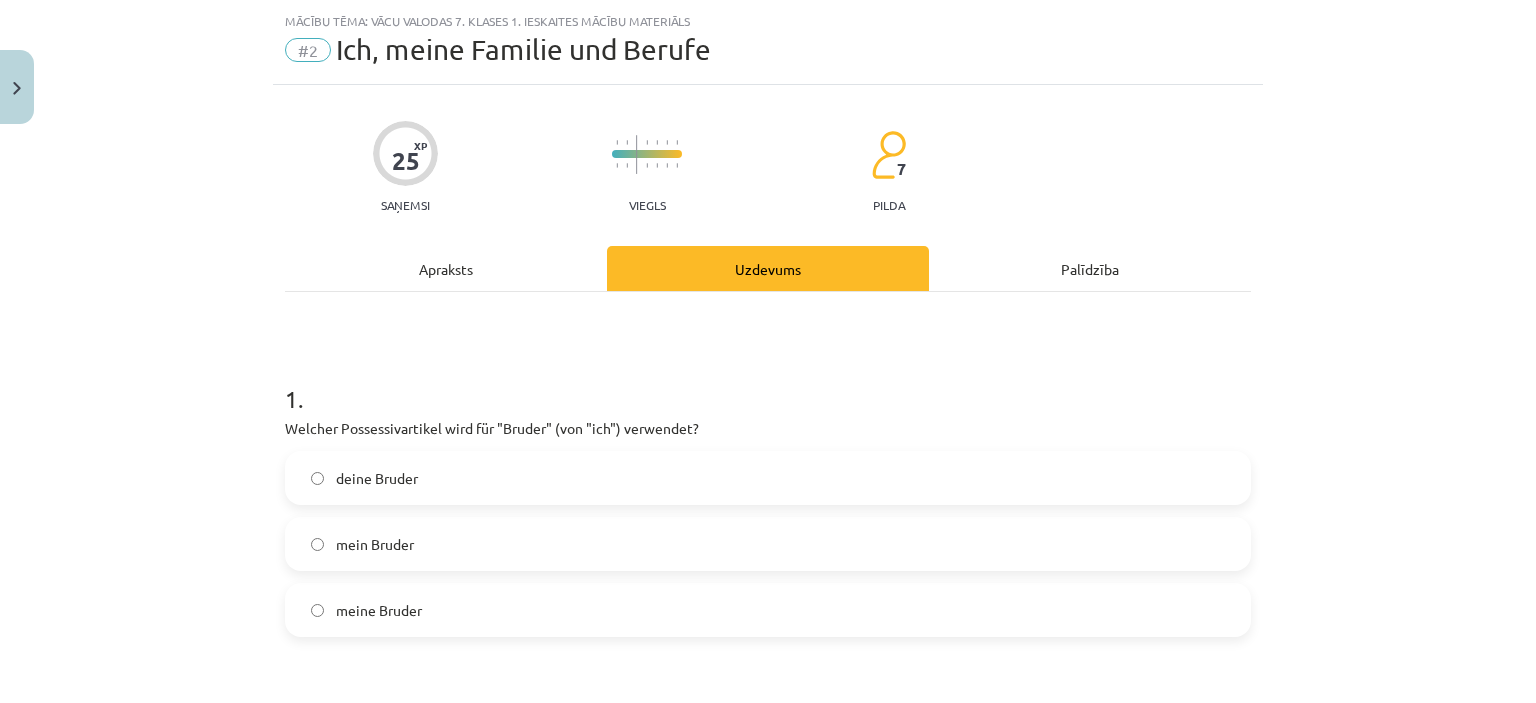 scroll, scrollTop: 50, scrollLeft: 0, axis: vertical 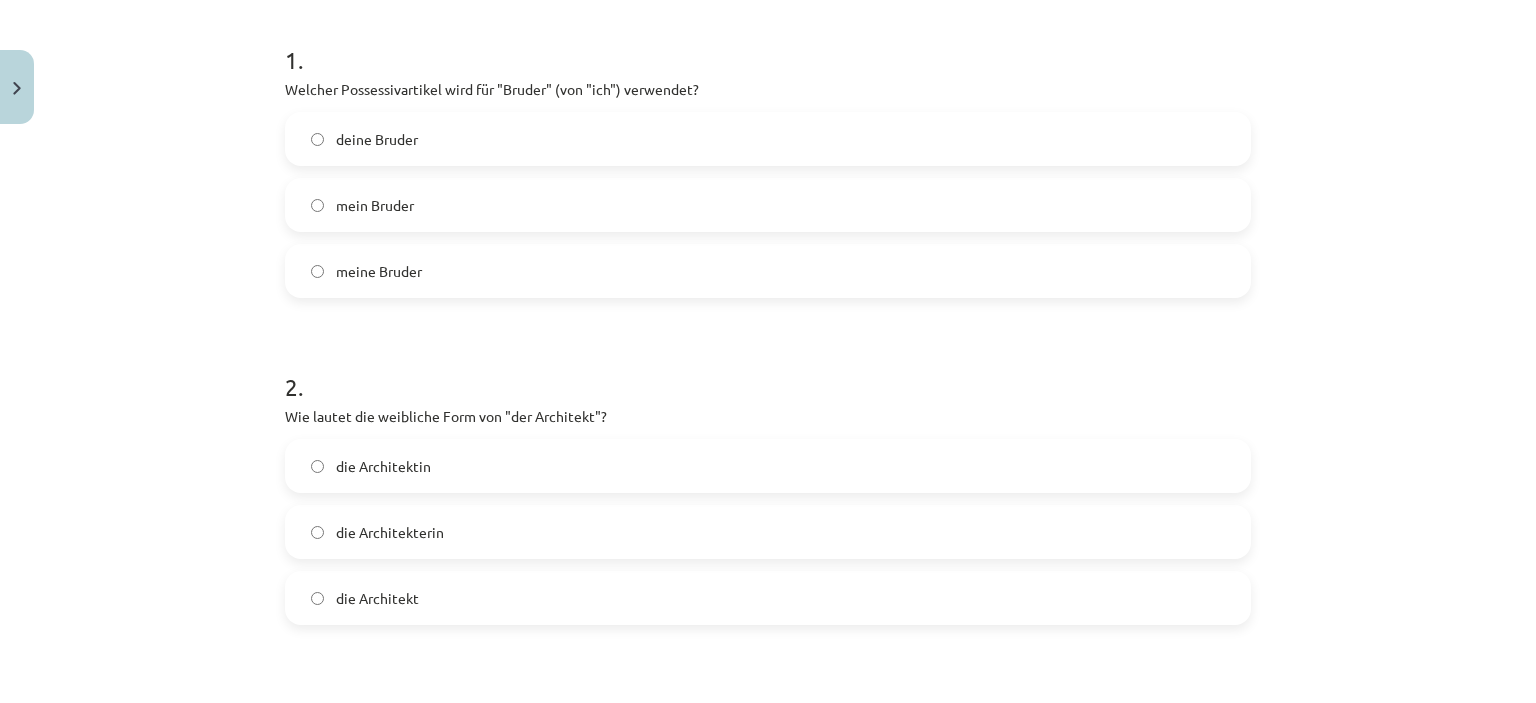 click on "mein Bruder" 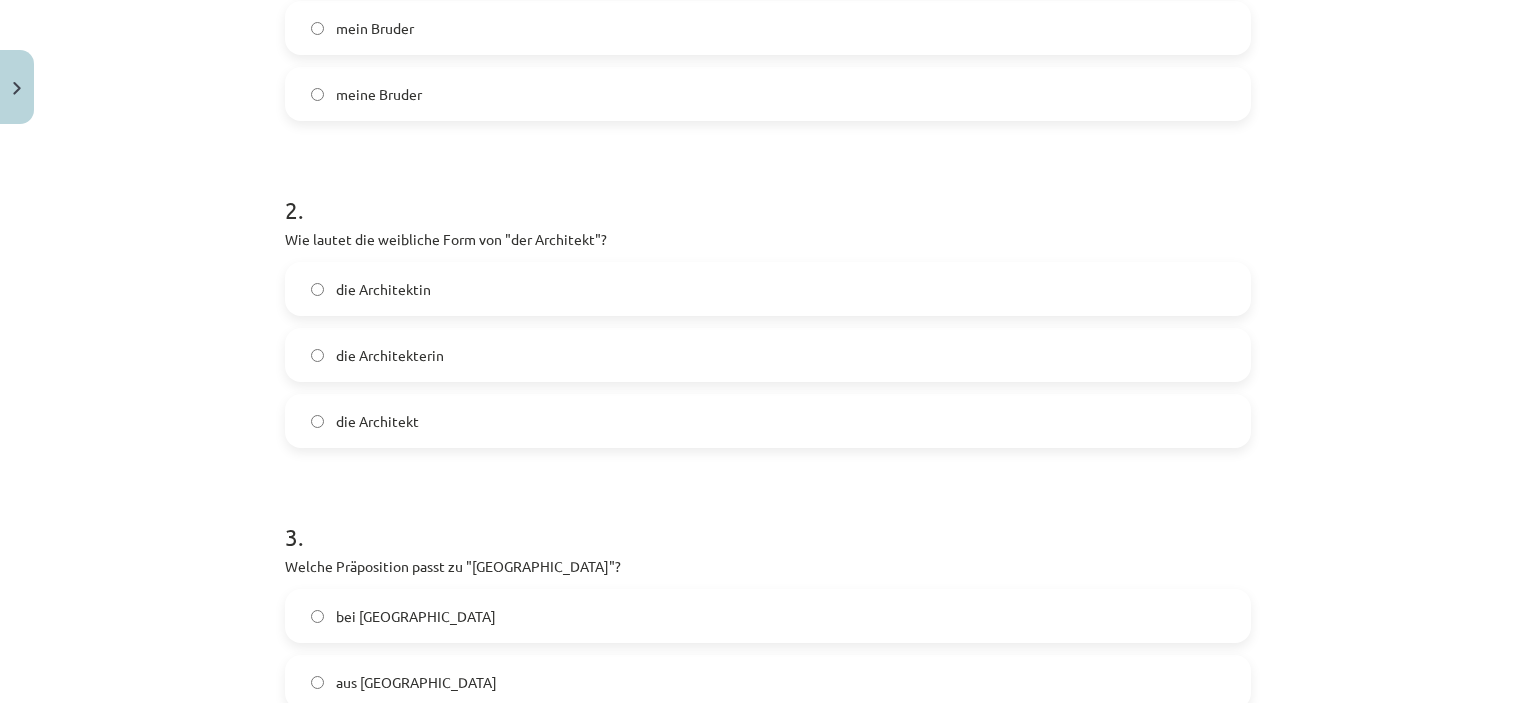 scroll, scrollTop: 567, scrollLeft: 0, axis: vertical 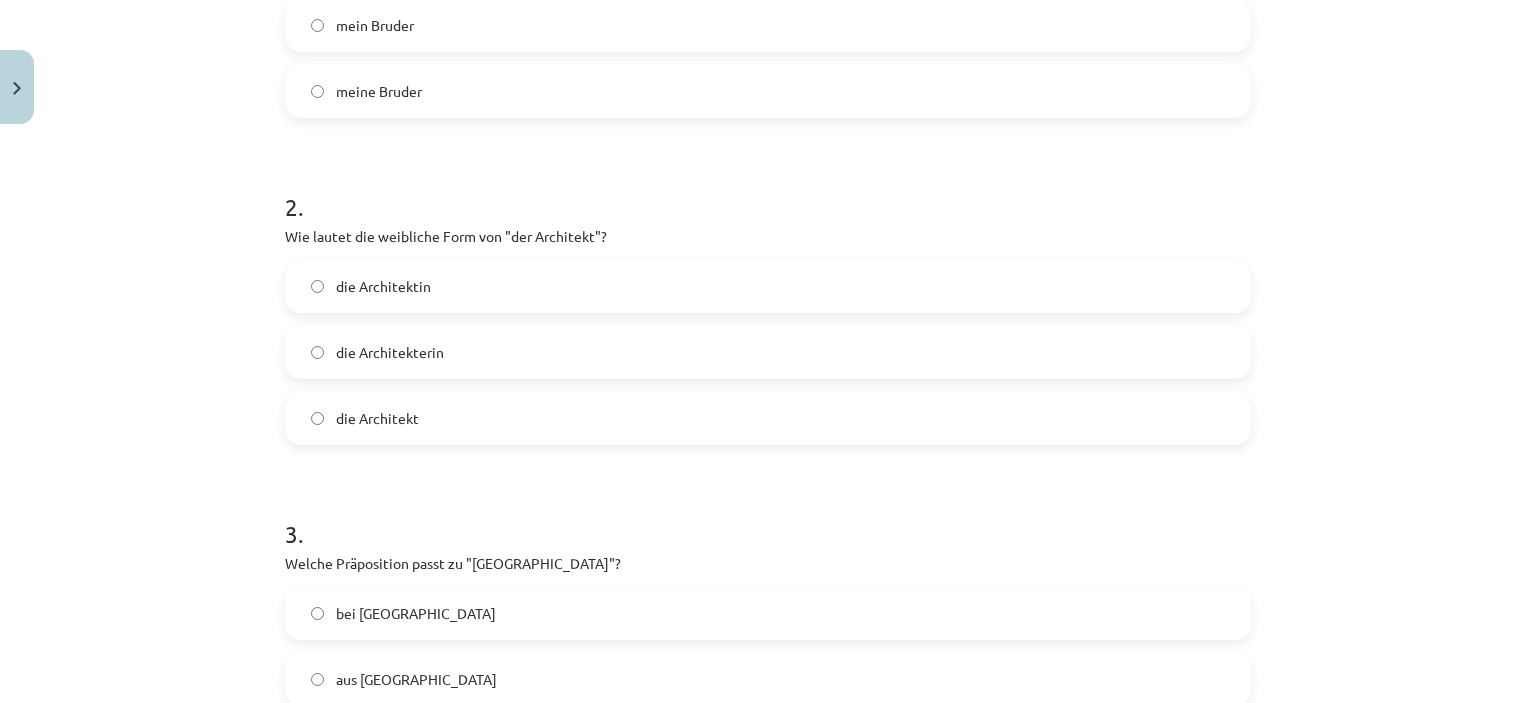 click on "die Architekterin" 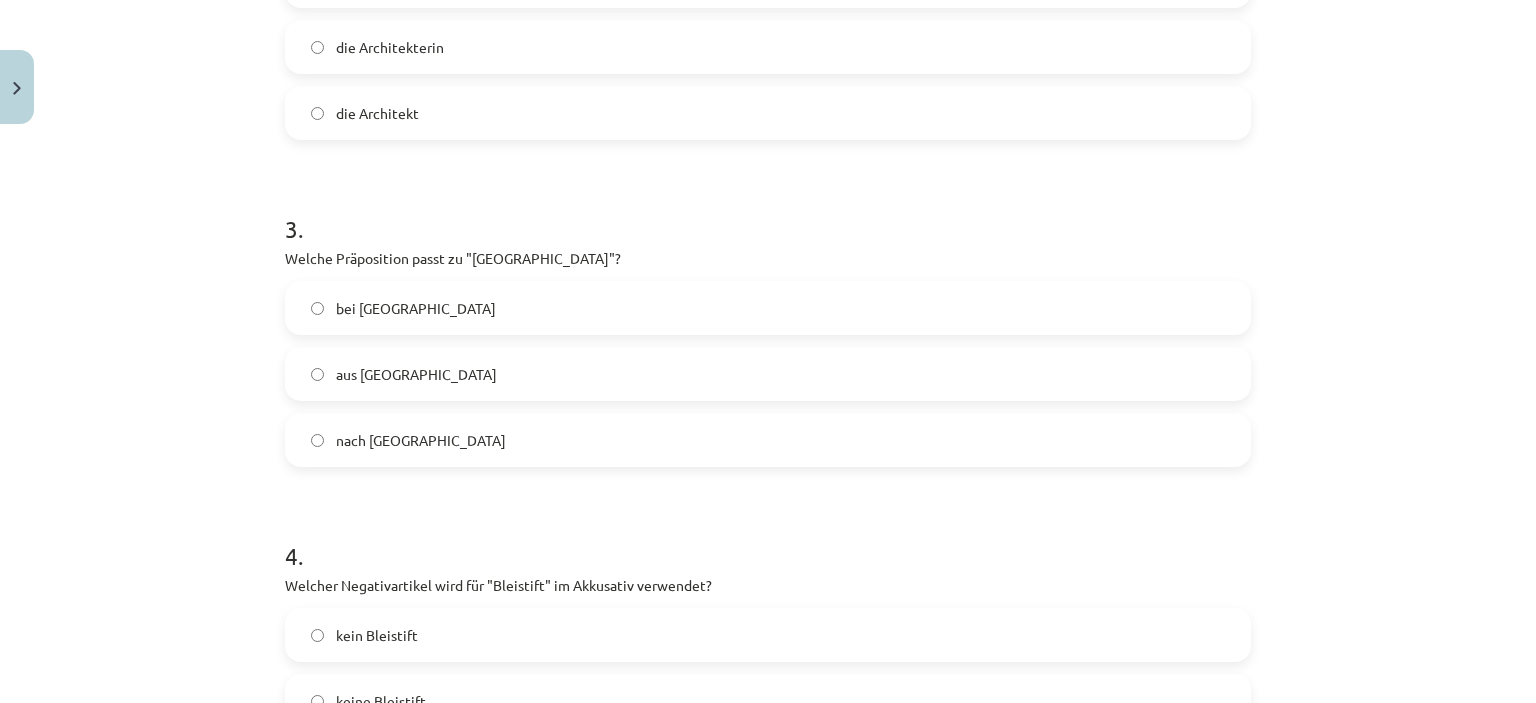 scroll, scrollTop: 874, scrollLeft: 0, axis: vertical 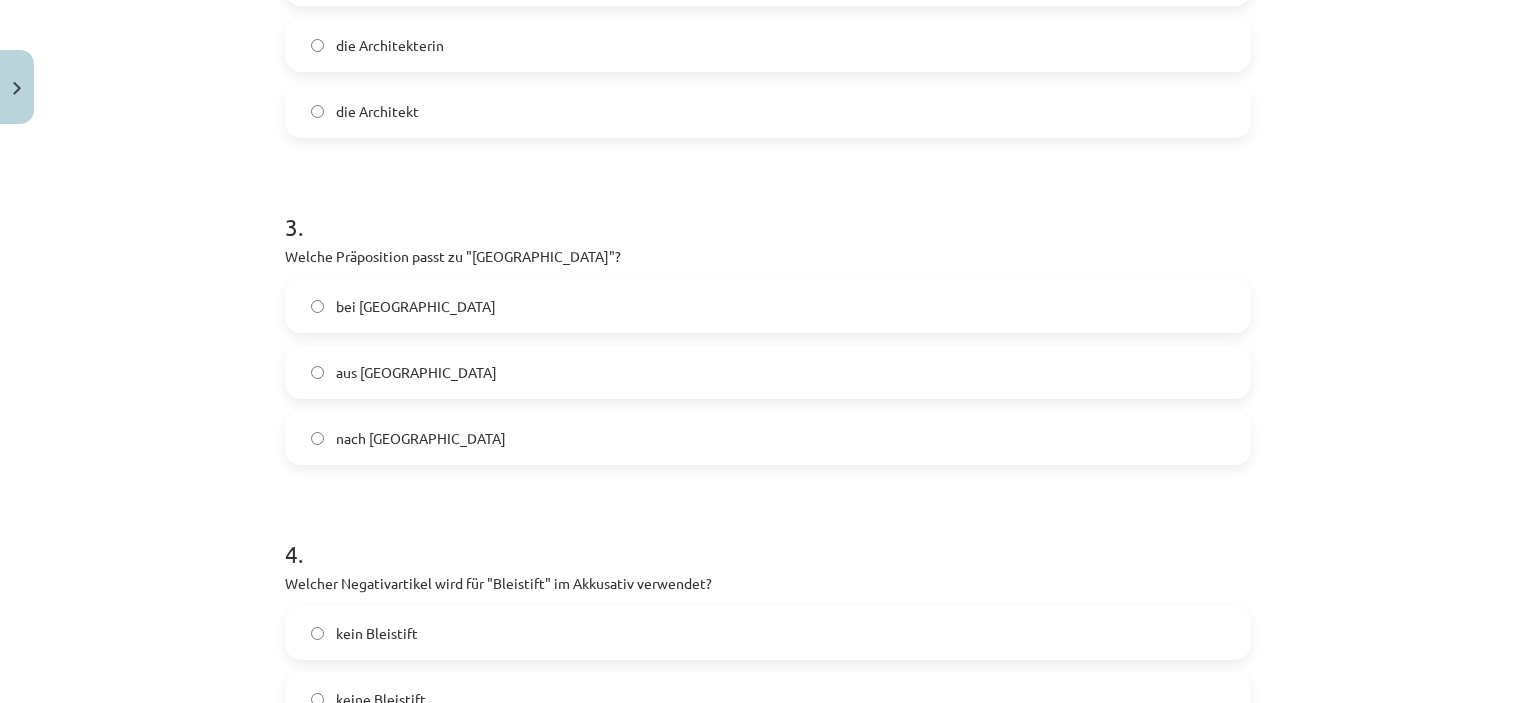 click on "aus [GEOGRAPHIC_DATA]" 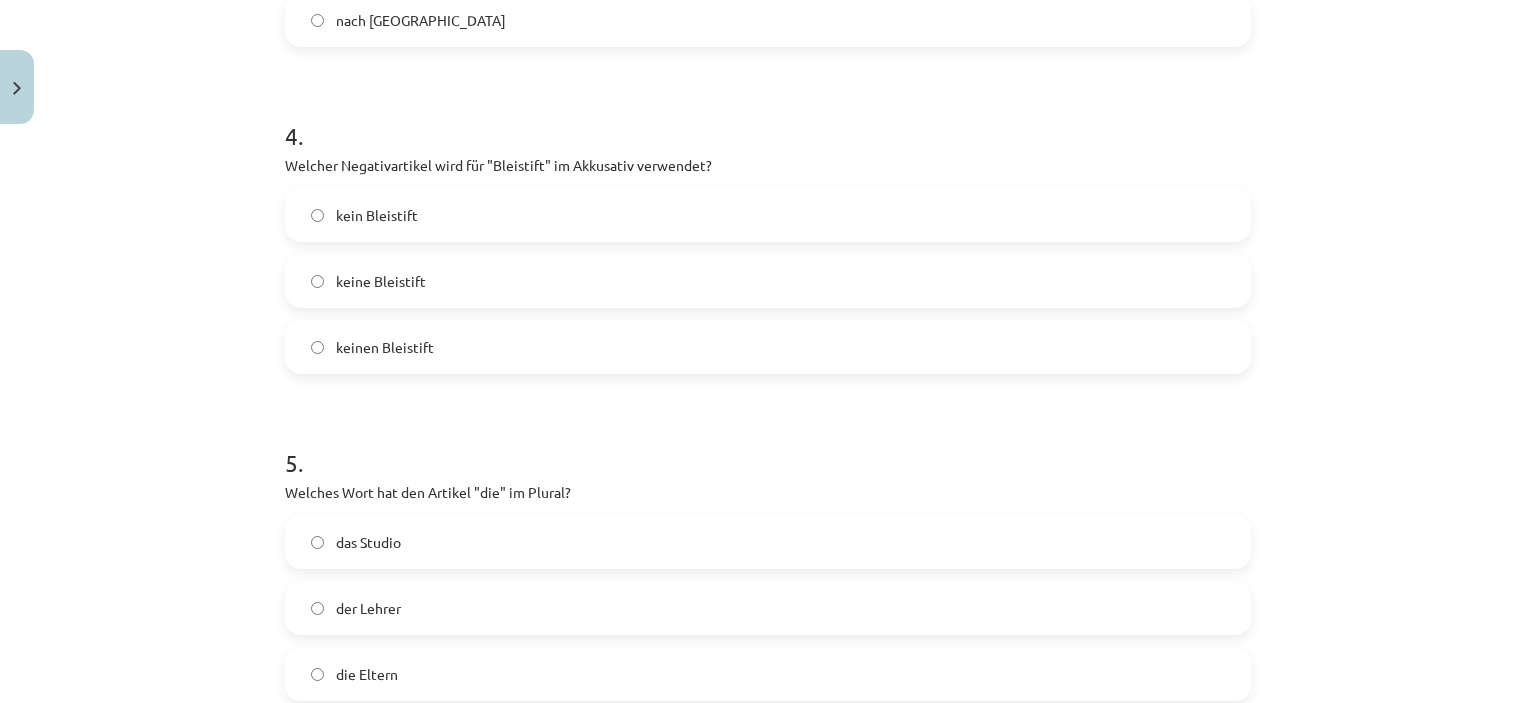 scroll, scrollTop: 1300, scrollLeft: 0, axis: vertical 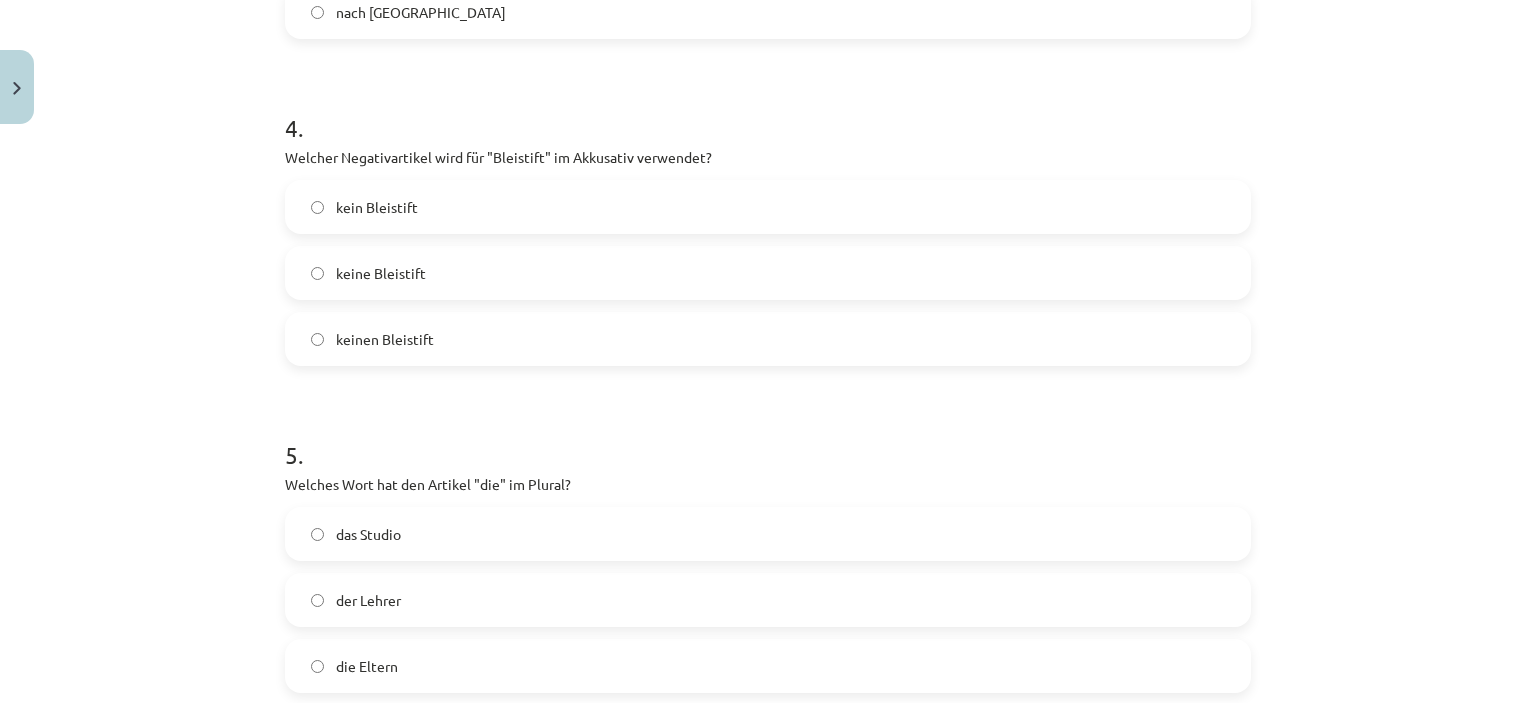 click on "kein Bleistift" 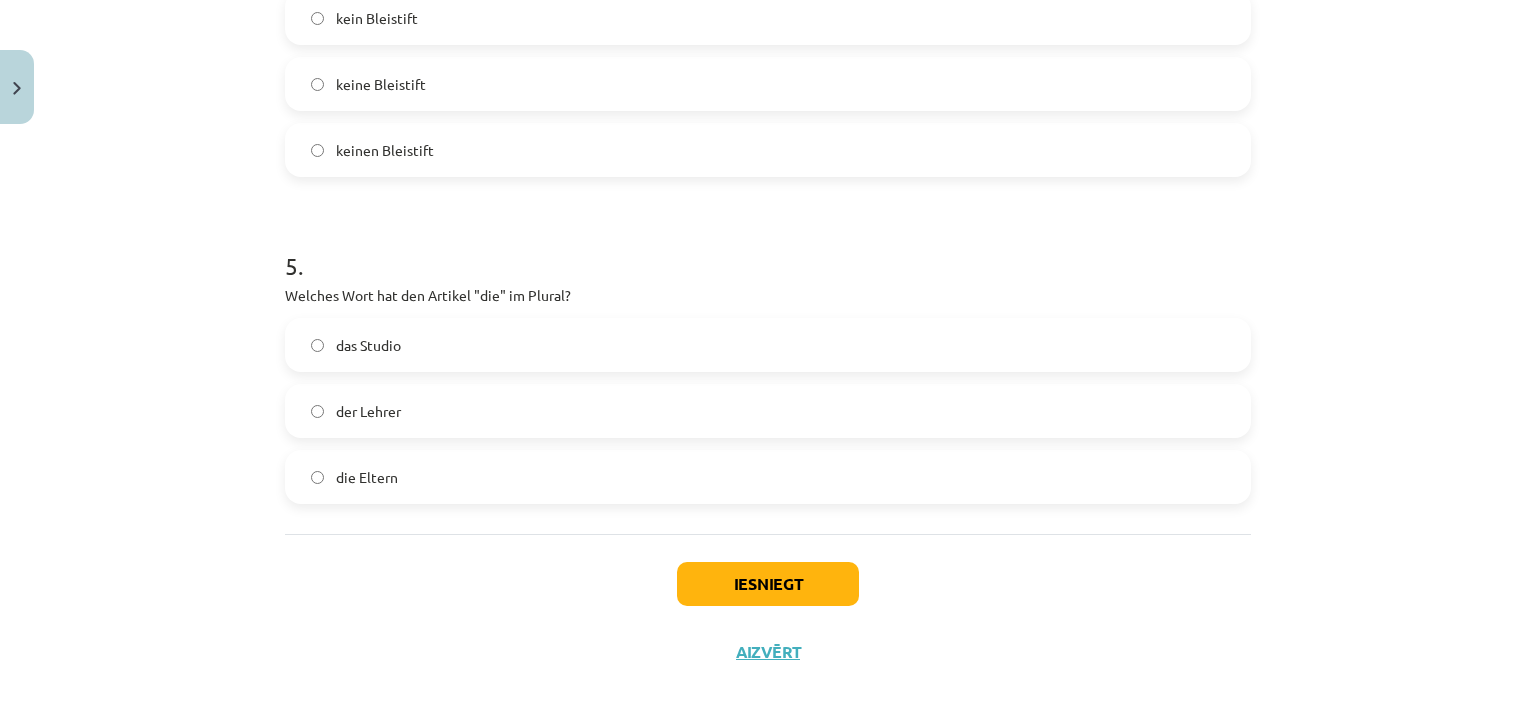 scroll, scrollTop: 1521, scrollLeft: 0, axis: vertical 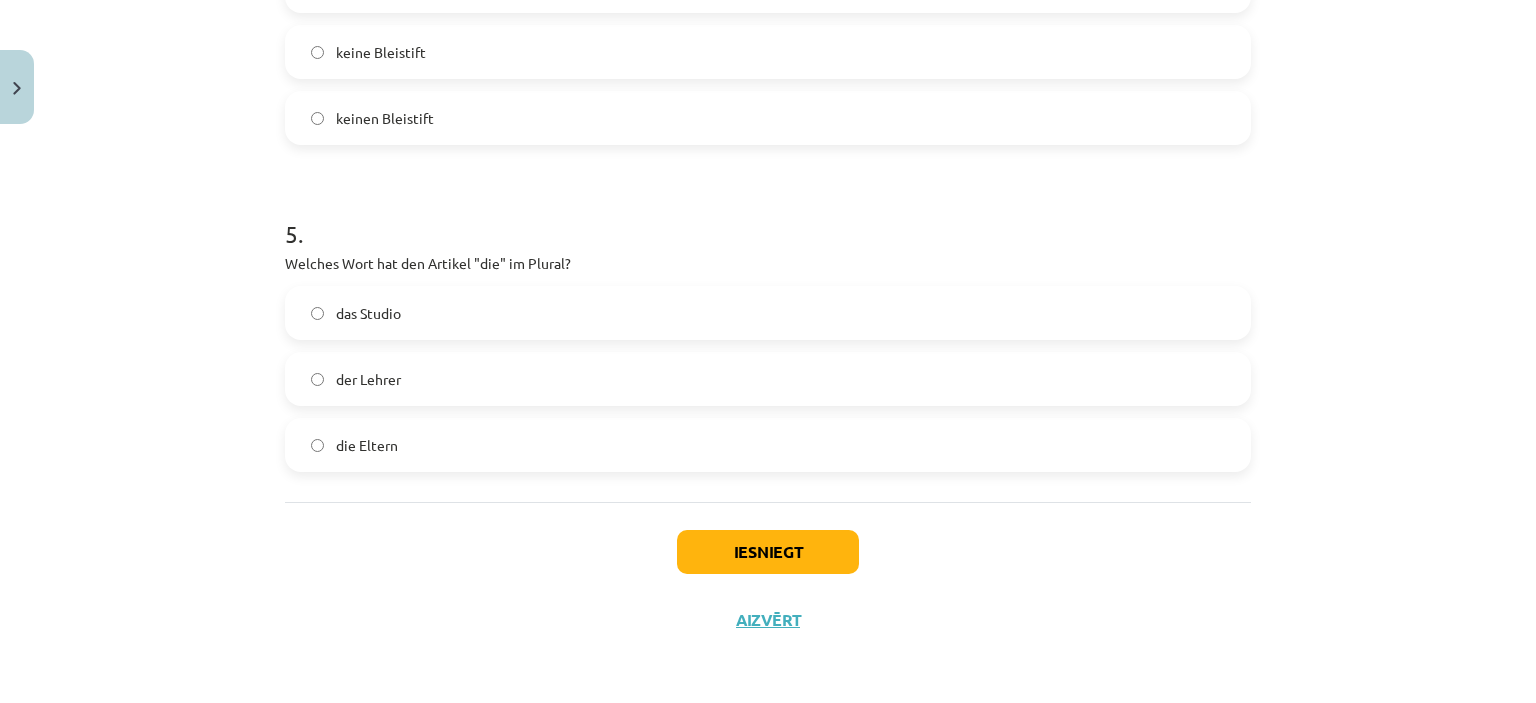 click on "die Eltern" 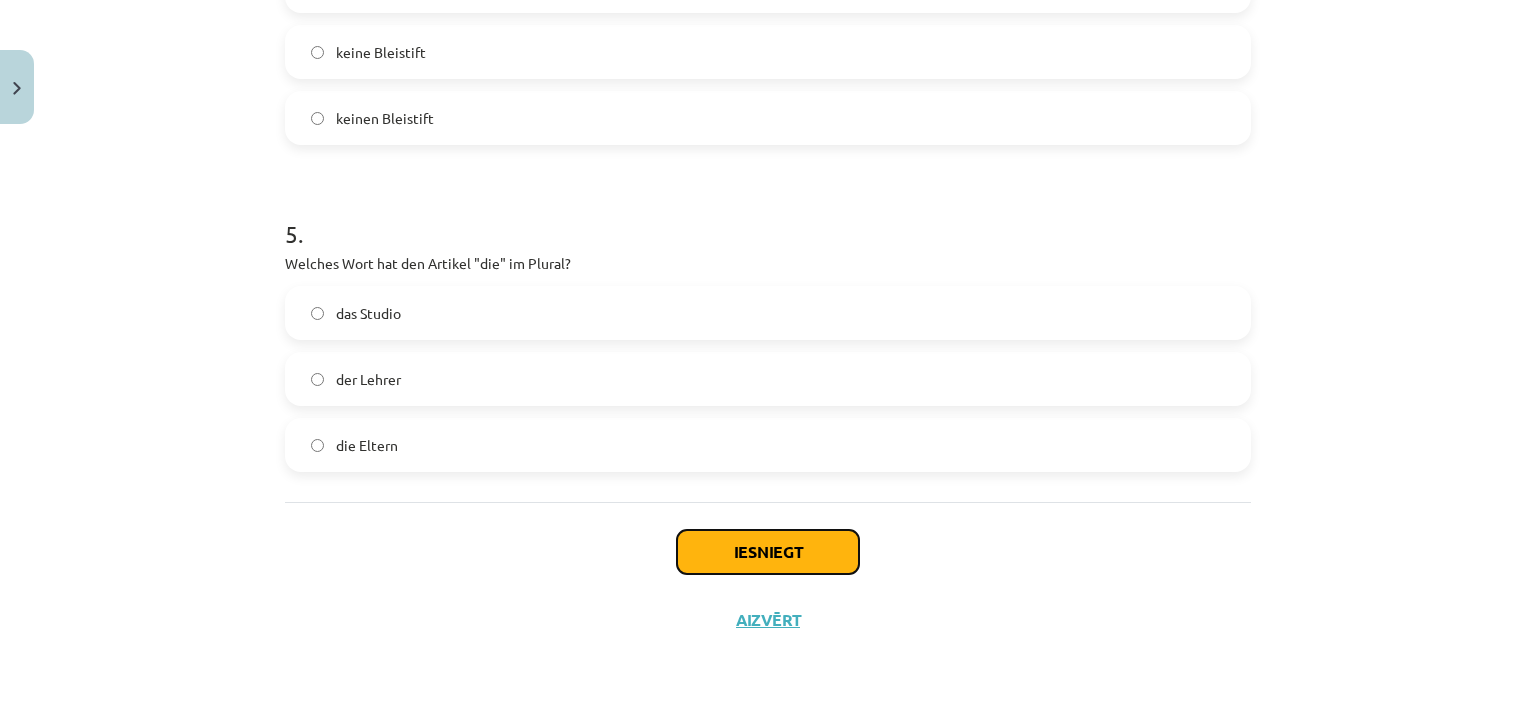click on "Iesniegt" 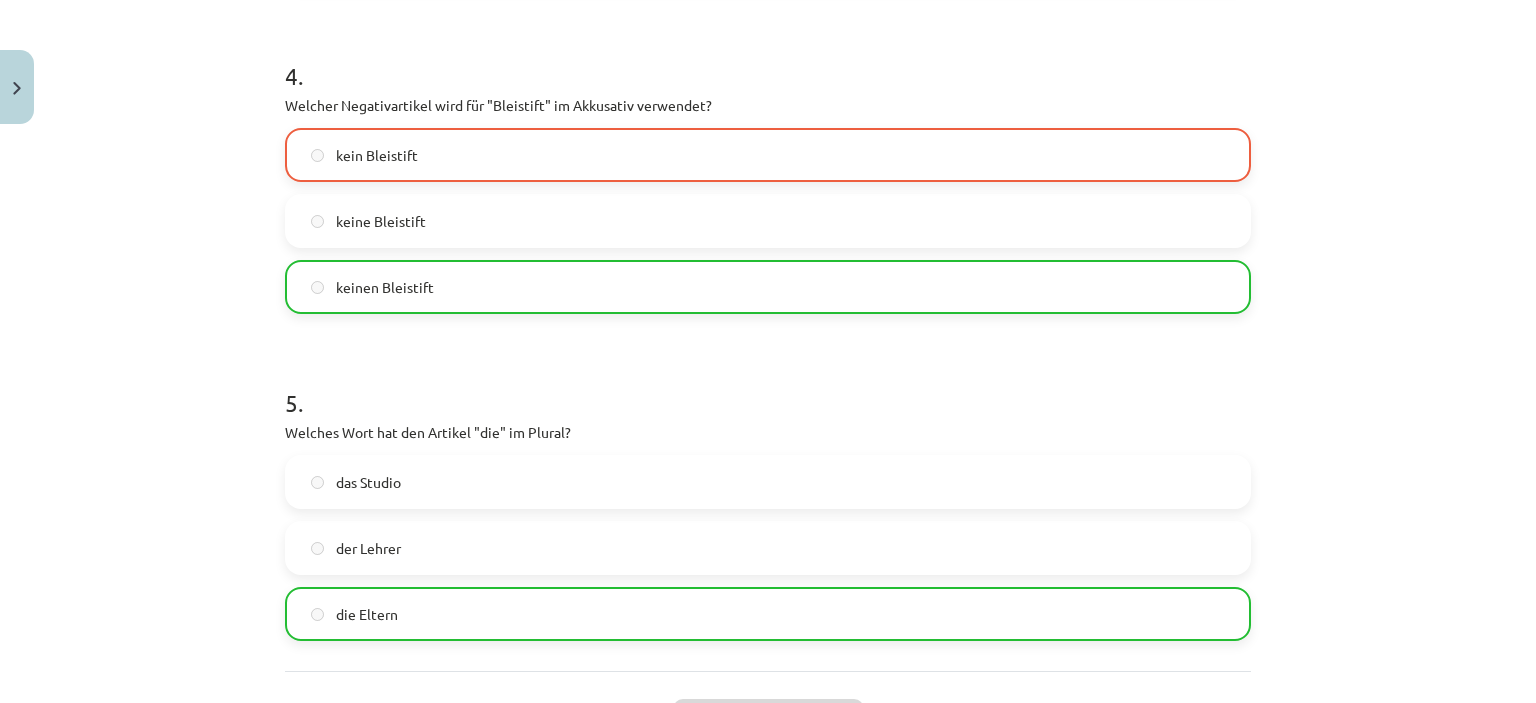scroll, scrollTop: 1584, scrollLeft: 0, axis: vertical 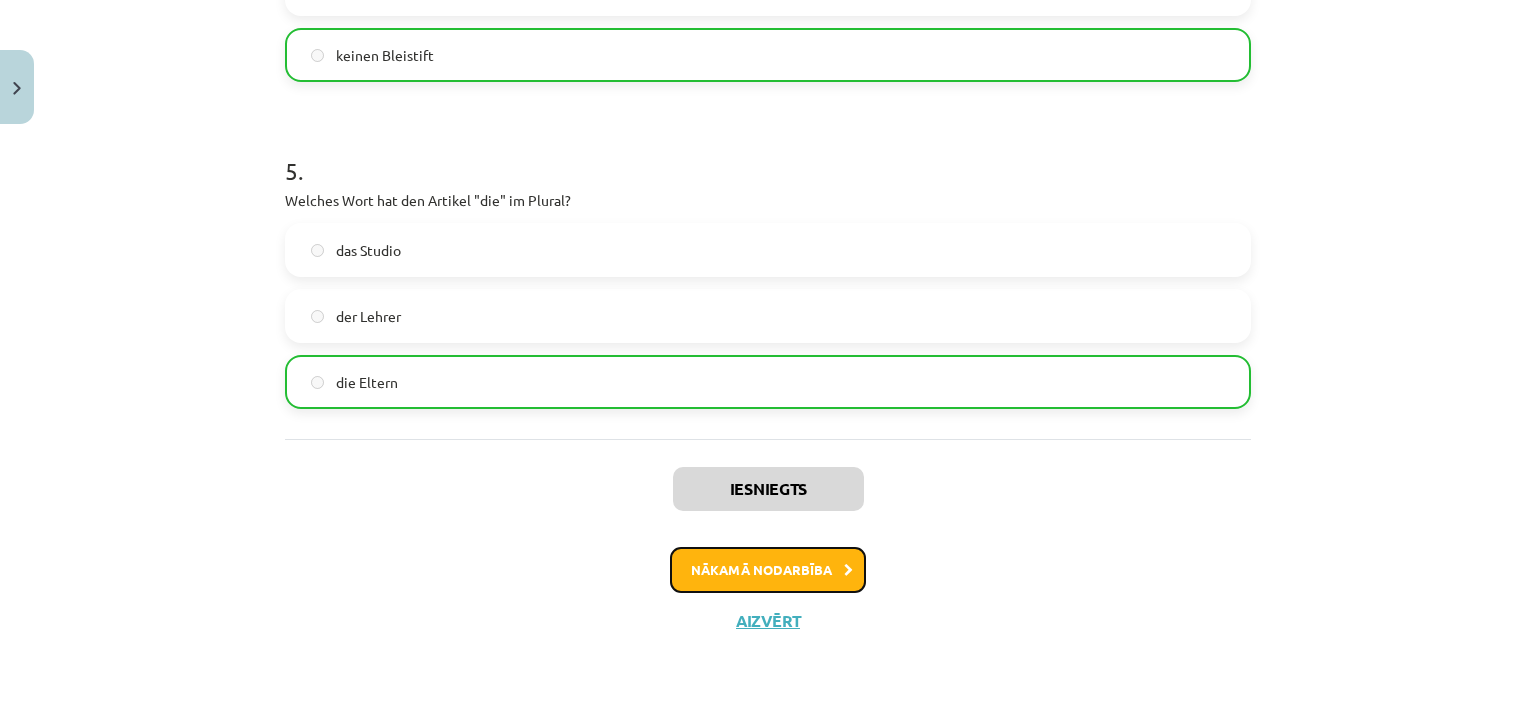 click on "Nākamā nodarbība" 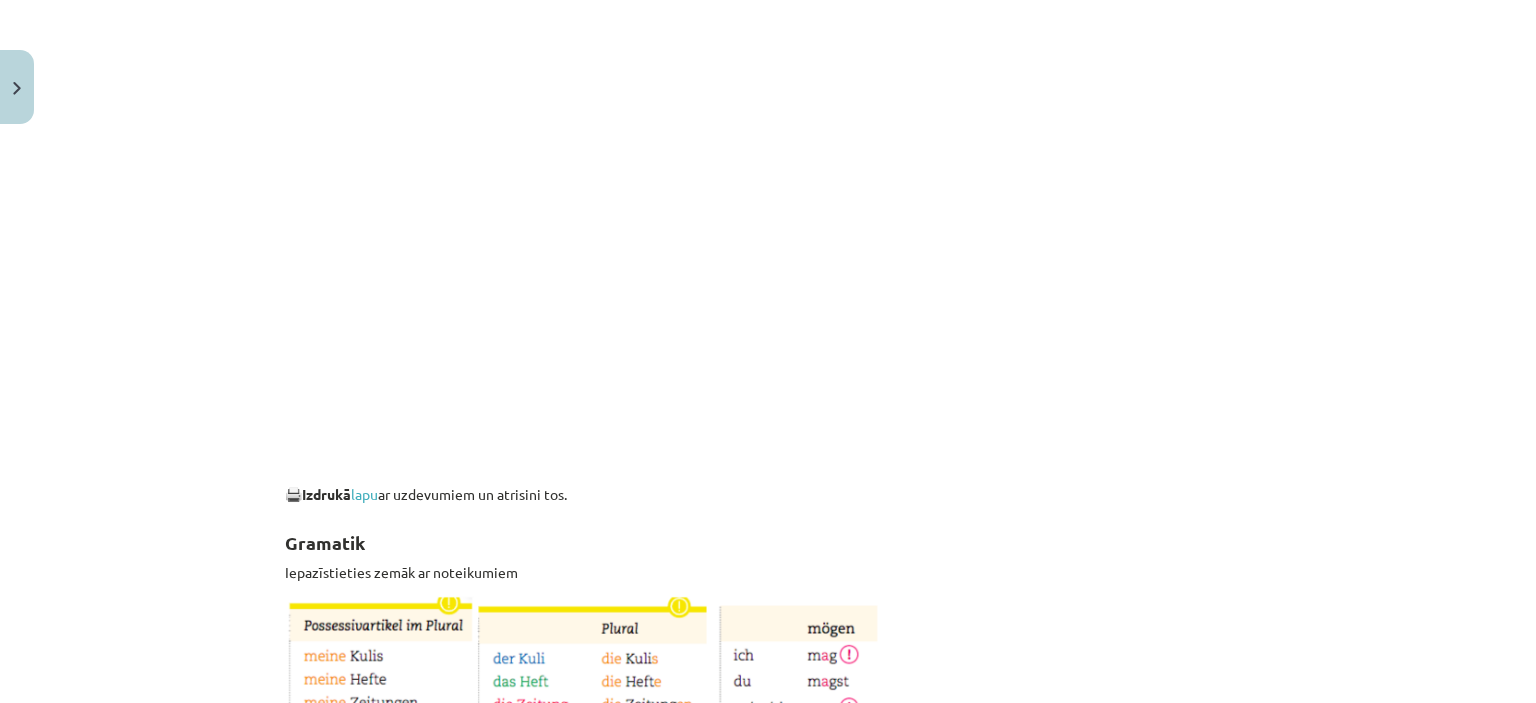 scroll, scrollTop: 50, scrollLeft: 0, axis: vertical 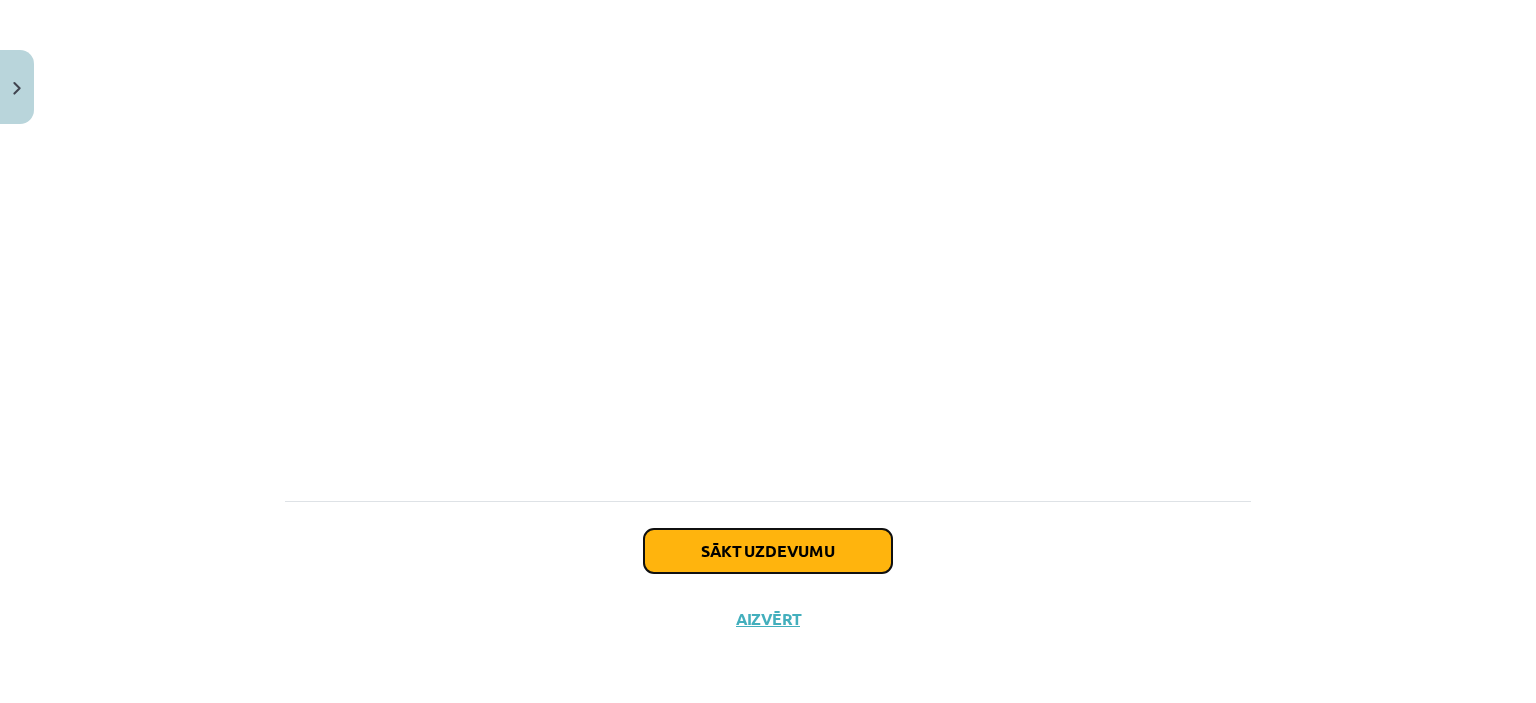click on "Sākt uzdevumu" 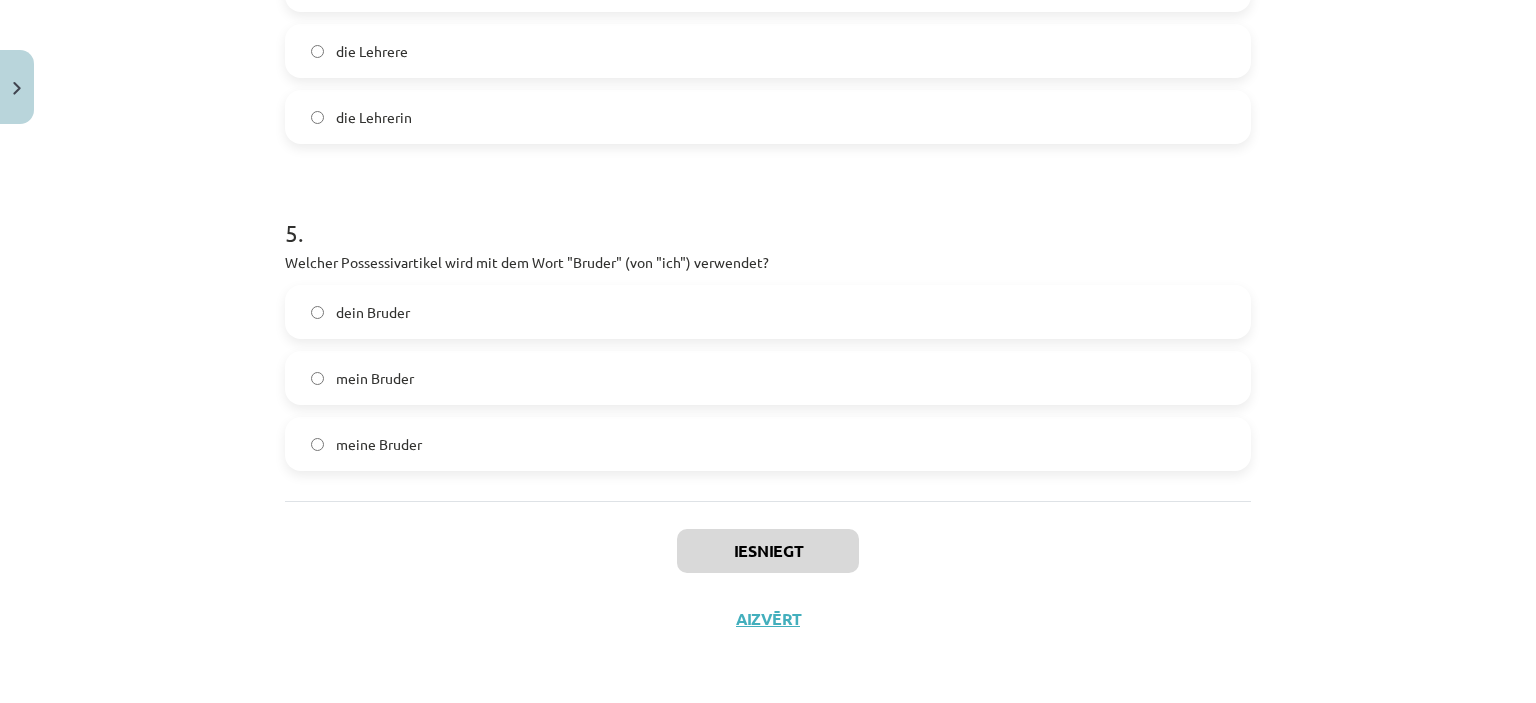 click on "Iesniegt Aizvērt" 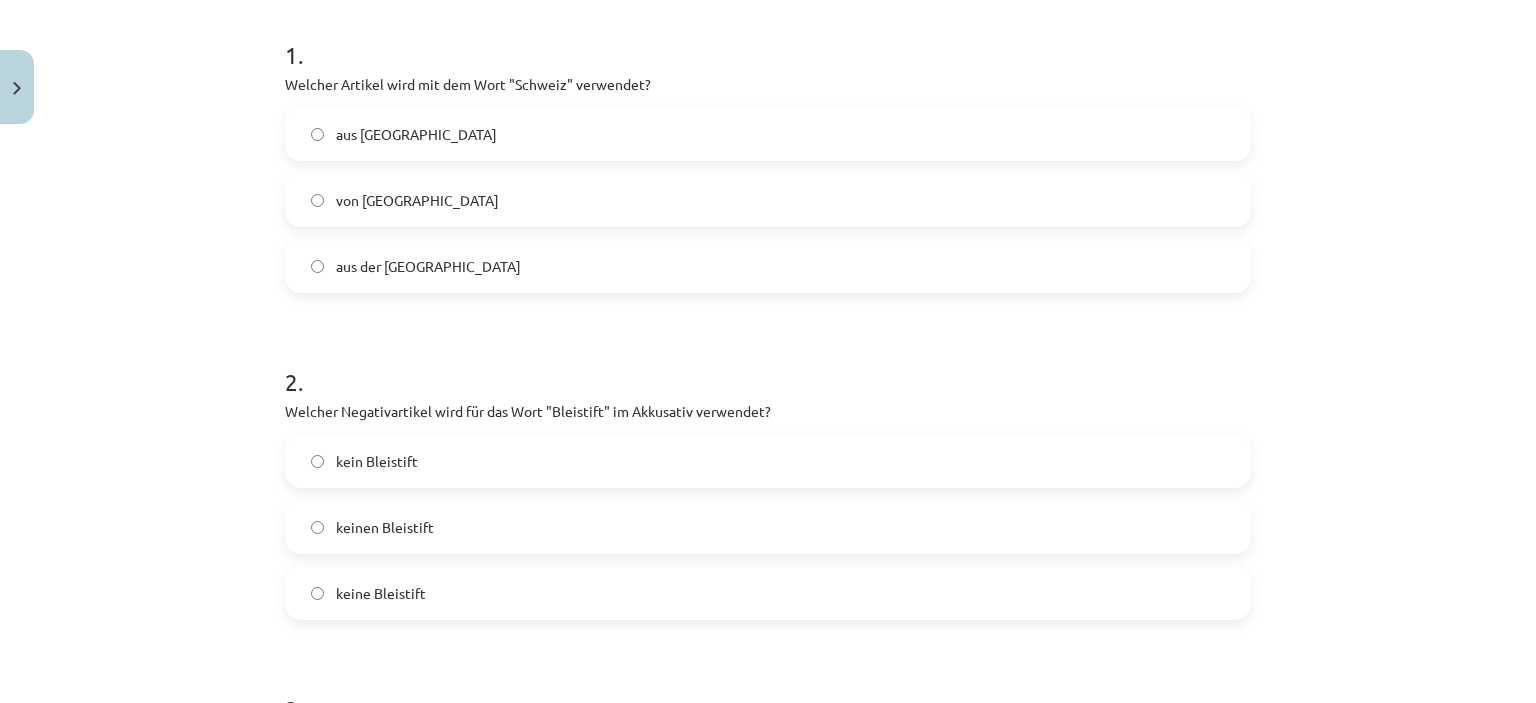 scroll, scrollTop: 50, scrollLeft: 0, axis: vertical 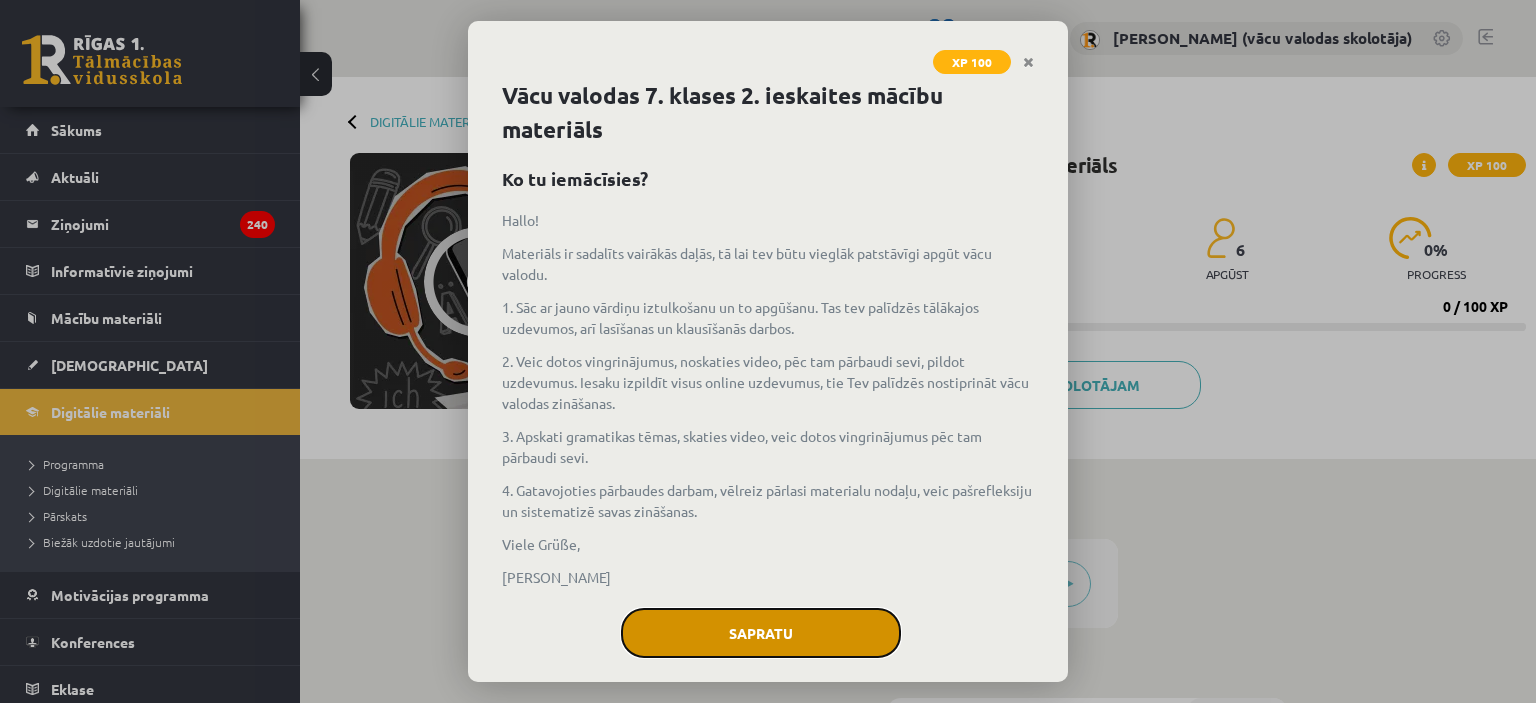 click on "Sapratu" 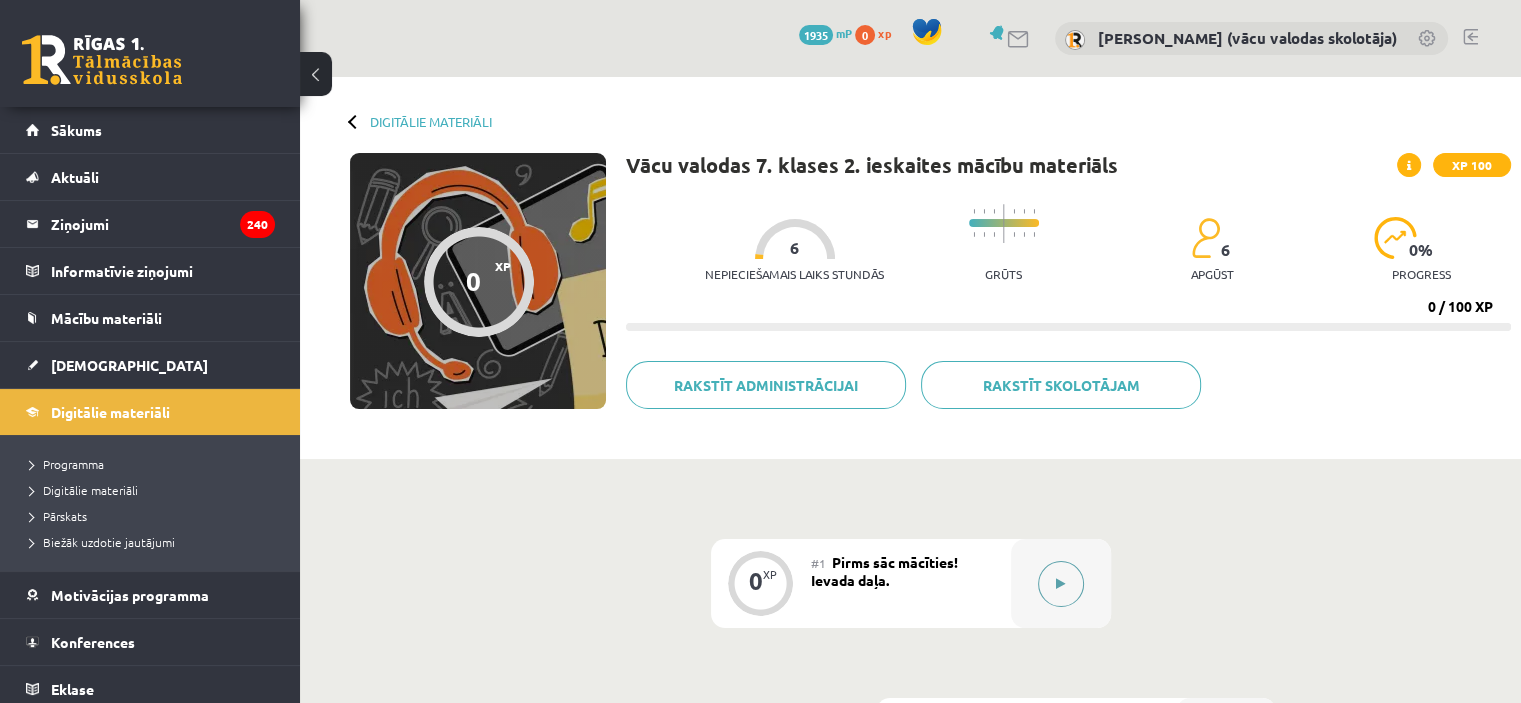 click 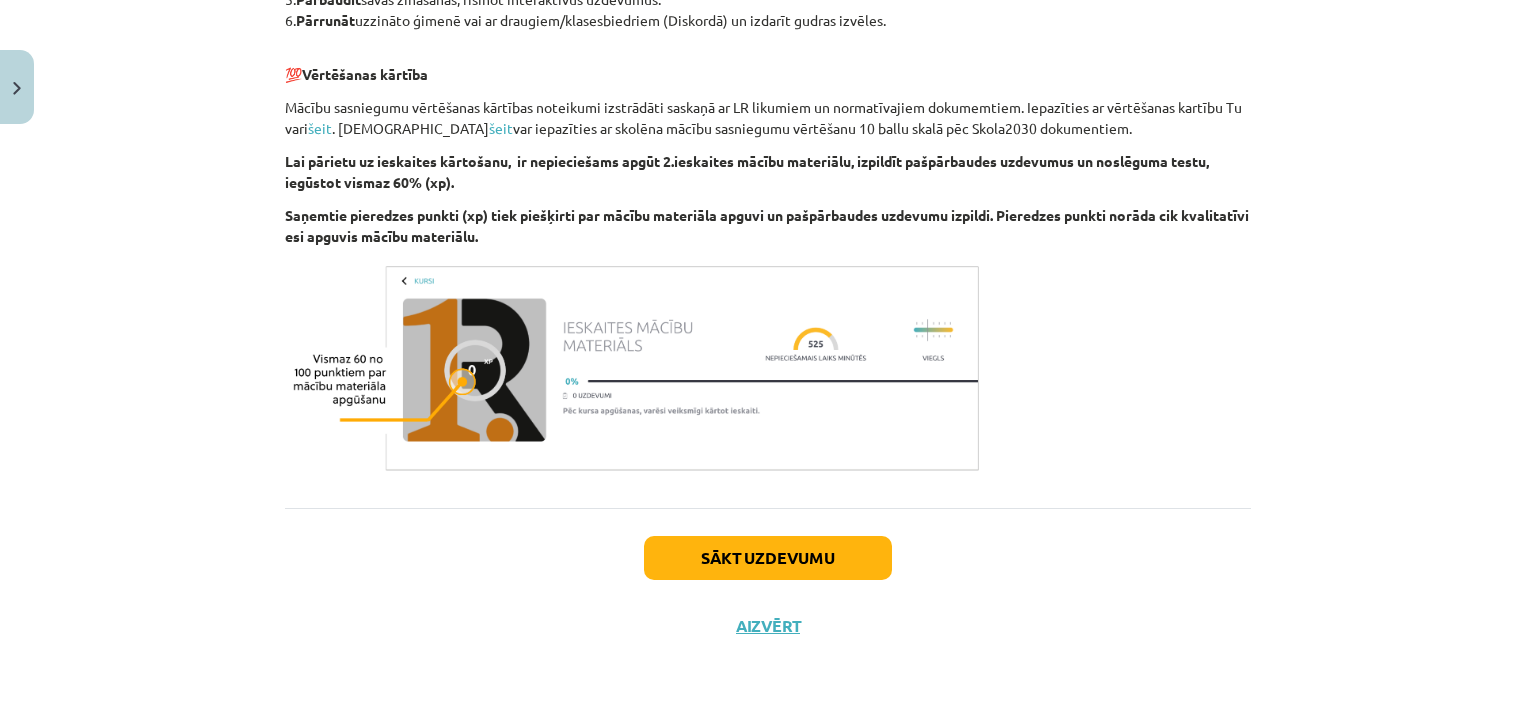 scroll, scrollTop: 1067, scrollLeft: 0, axis: vertical 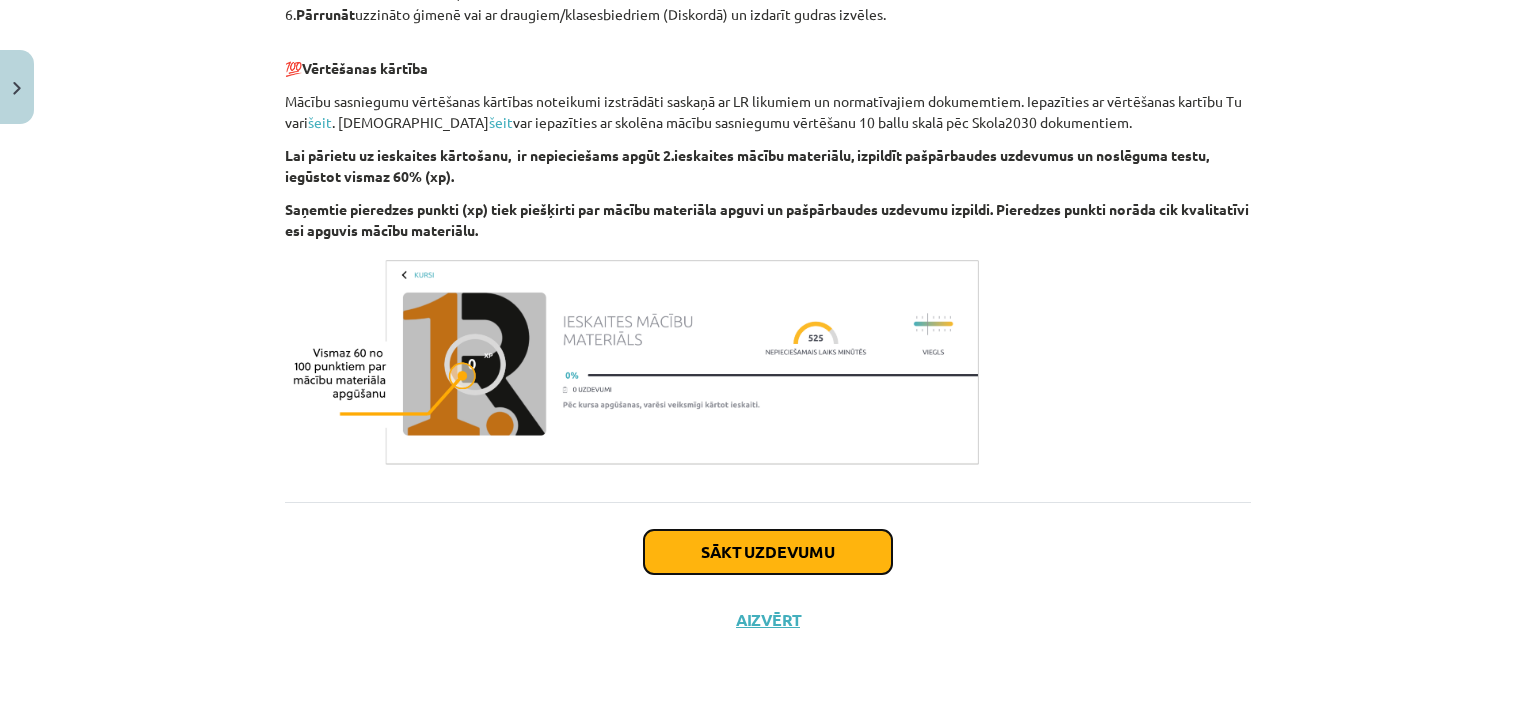 click on "Sākt uzdevumu" 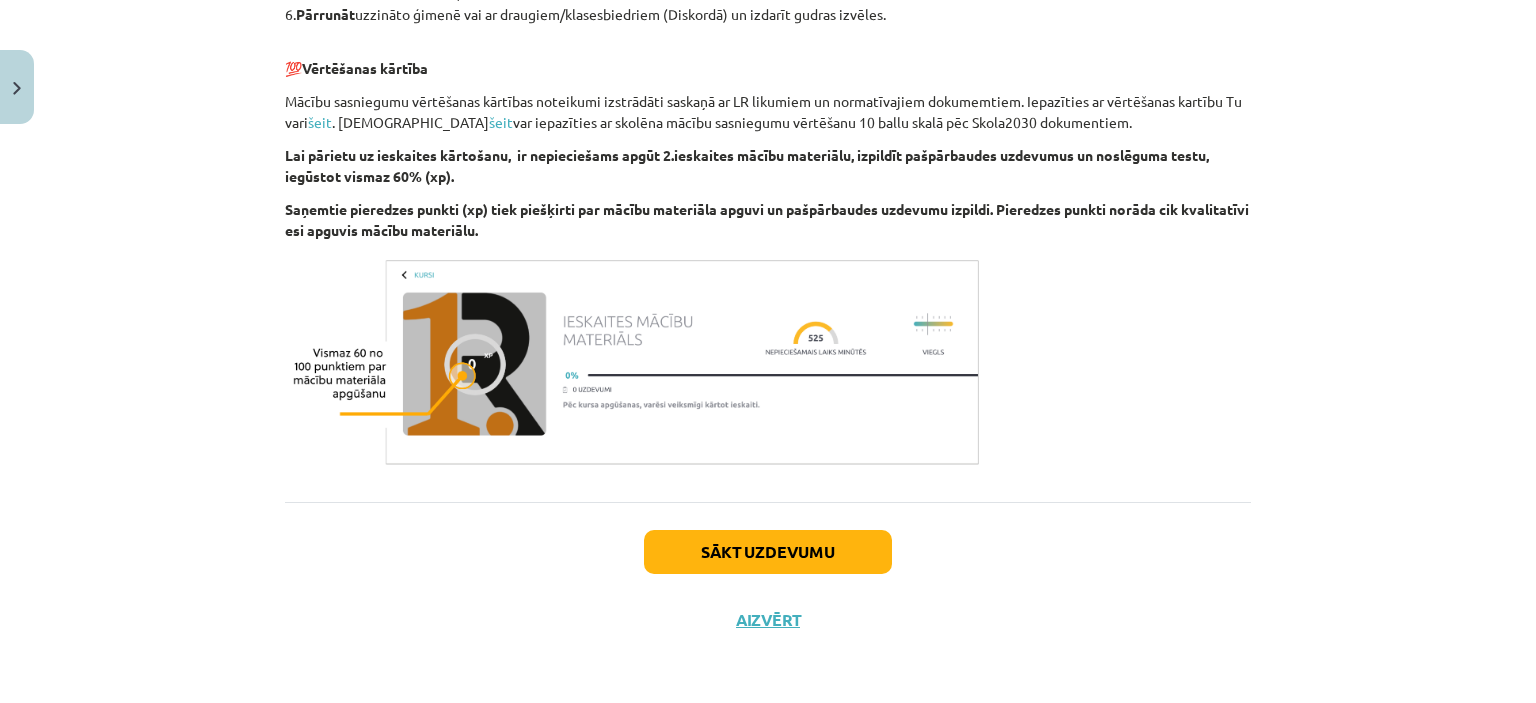 scroll, scrollTop: 50, scrollLeft: 0, axis: vertical 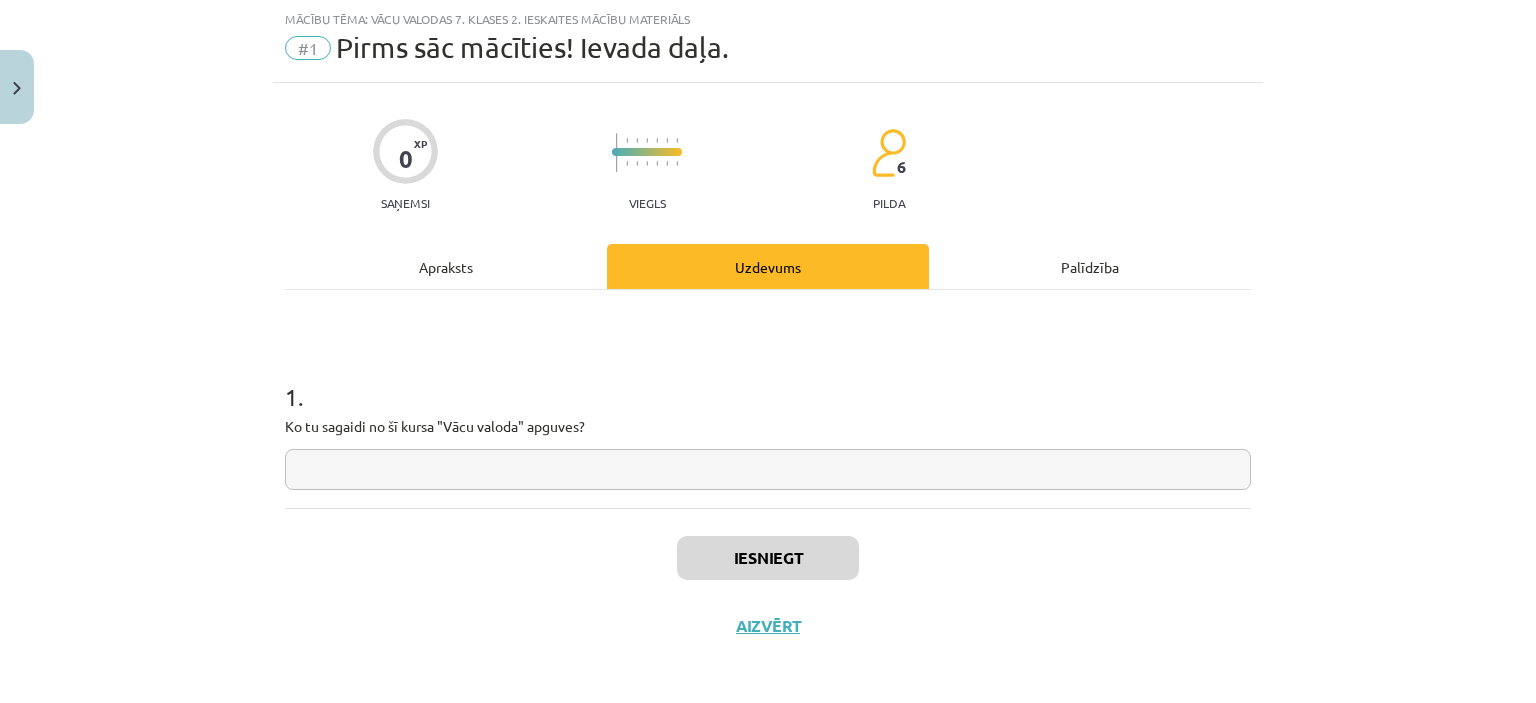 click 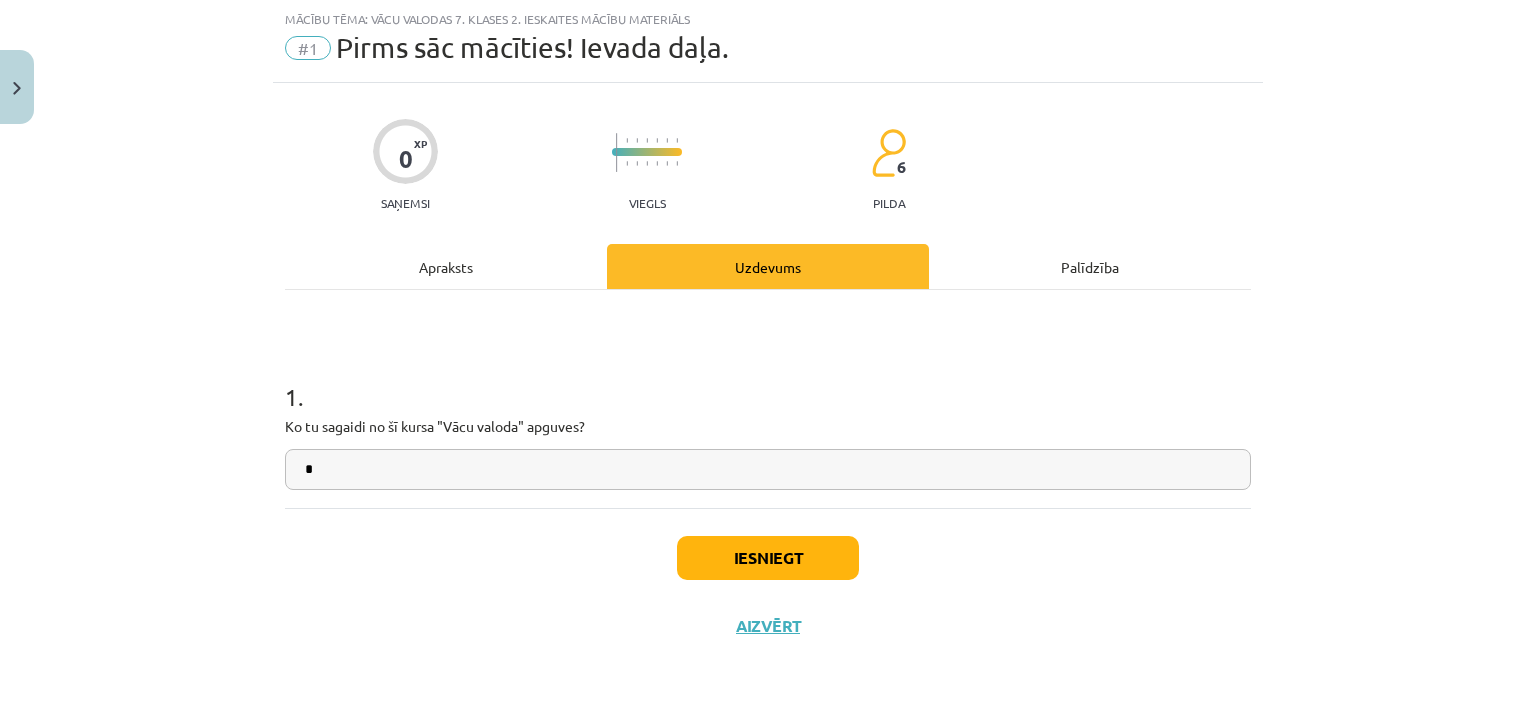 type on "*" 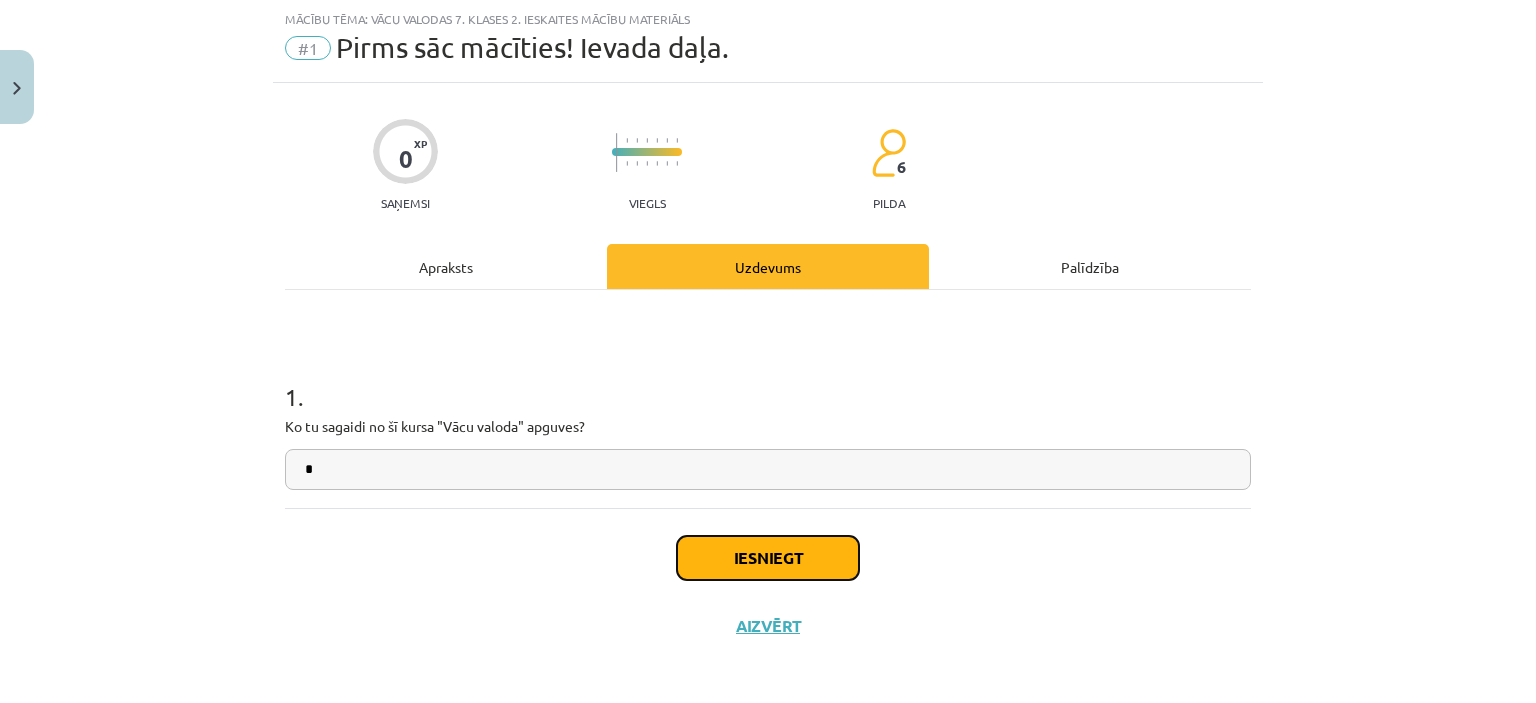 click on "Iesniegt" 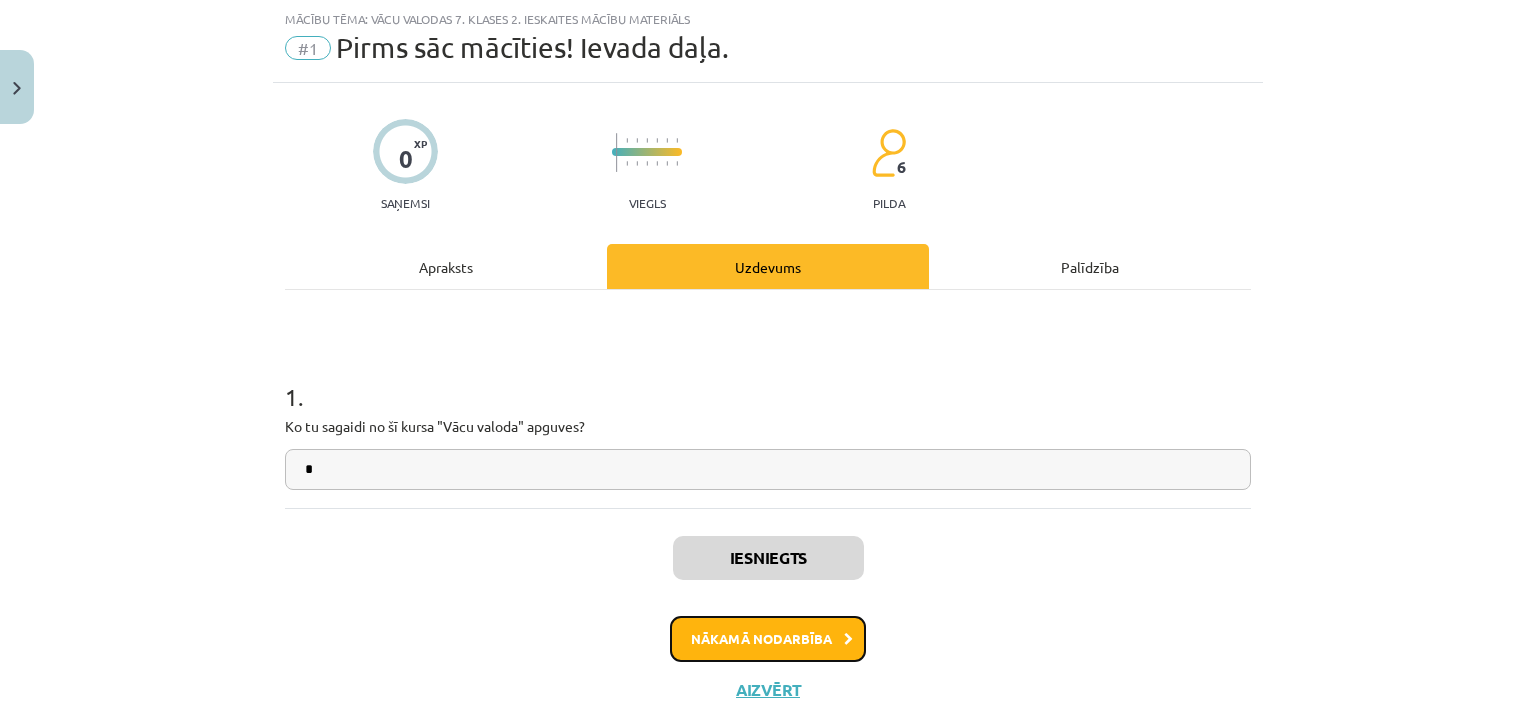 click on "Nākamā nodarbība" 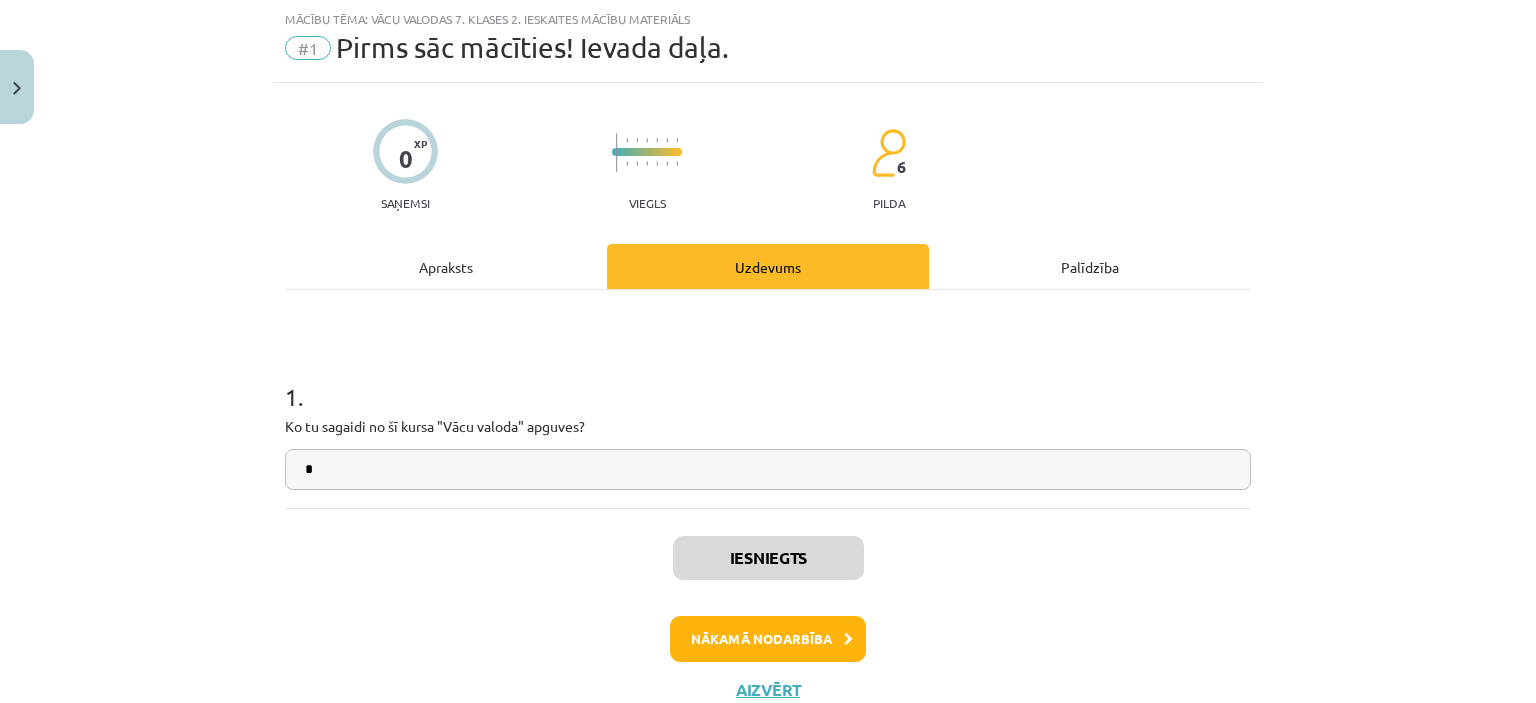 scroll, scrollTop: 0, scrollLeft: 0, axis: both 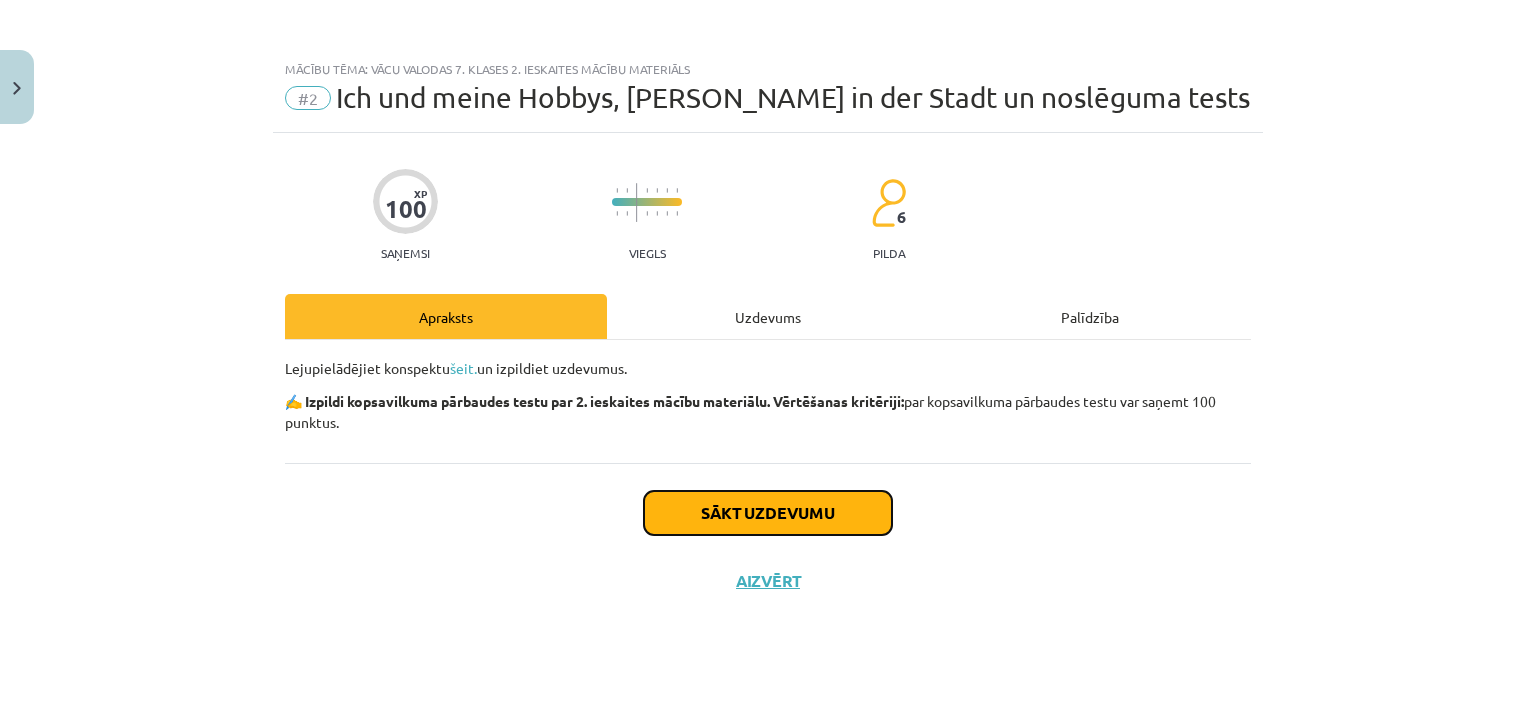 click on "Sākt uzdevumu" 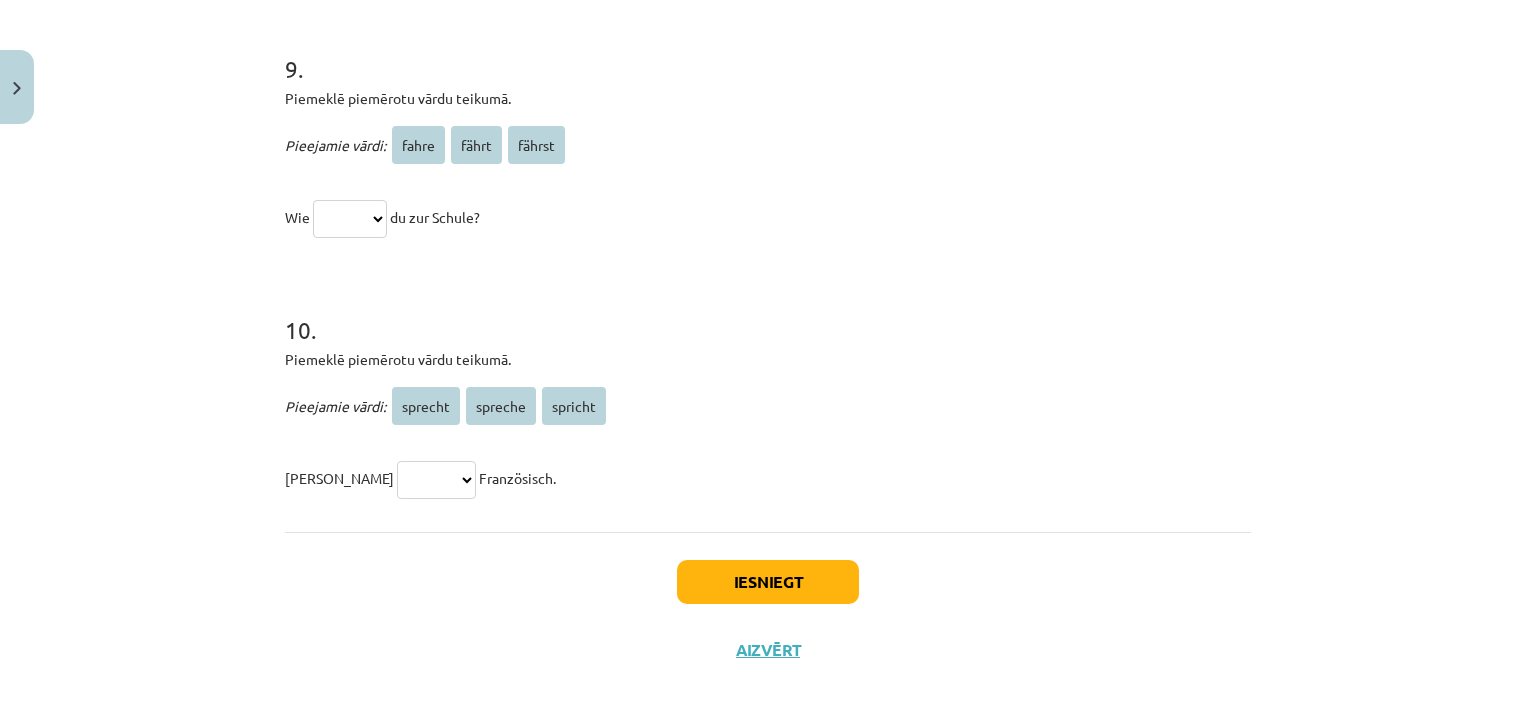 scroll, scrollTop: 2496, scrollLeft: 0, axis: vertical 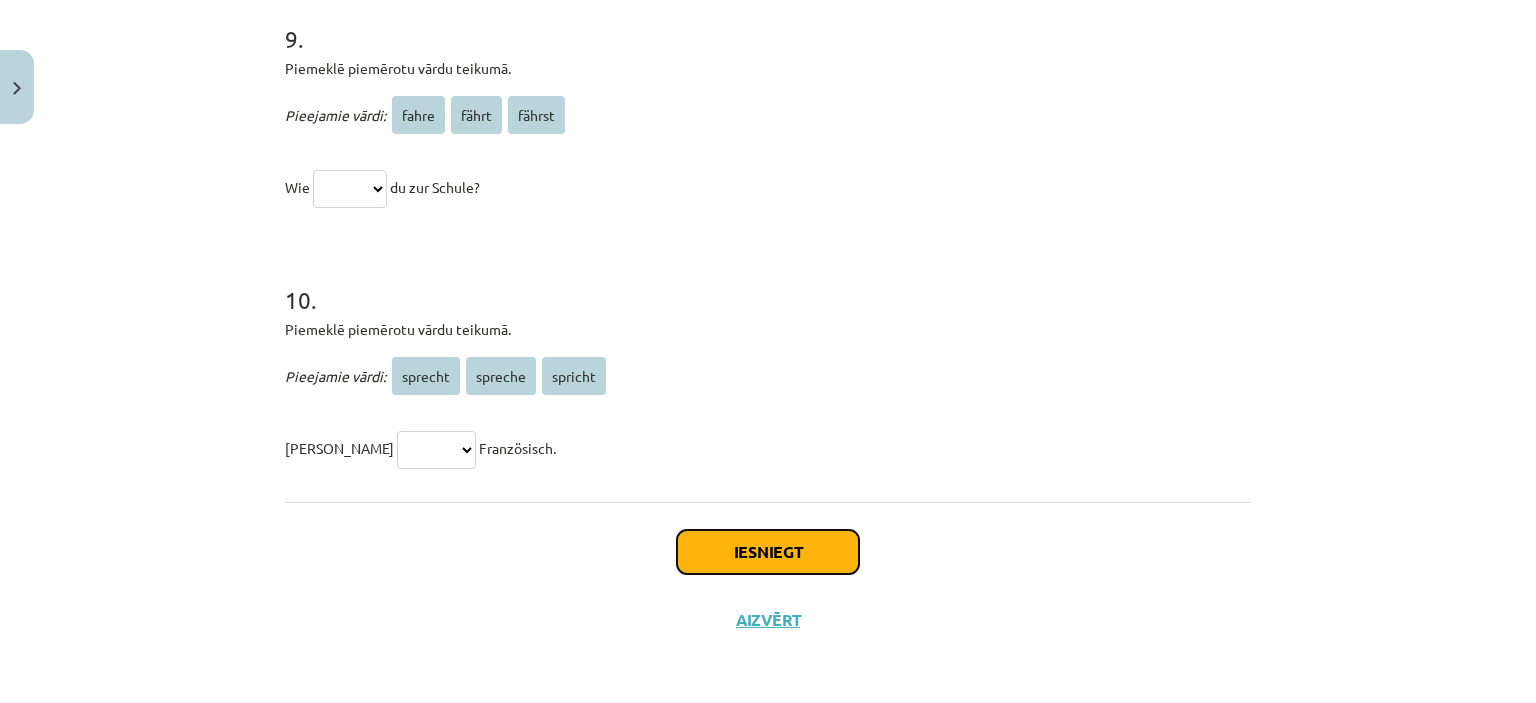 click on "Iesniegt" 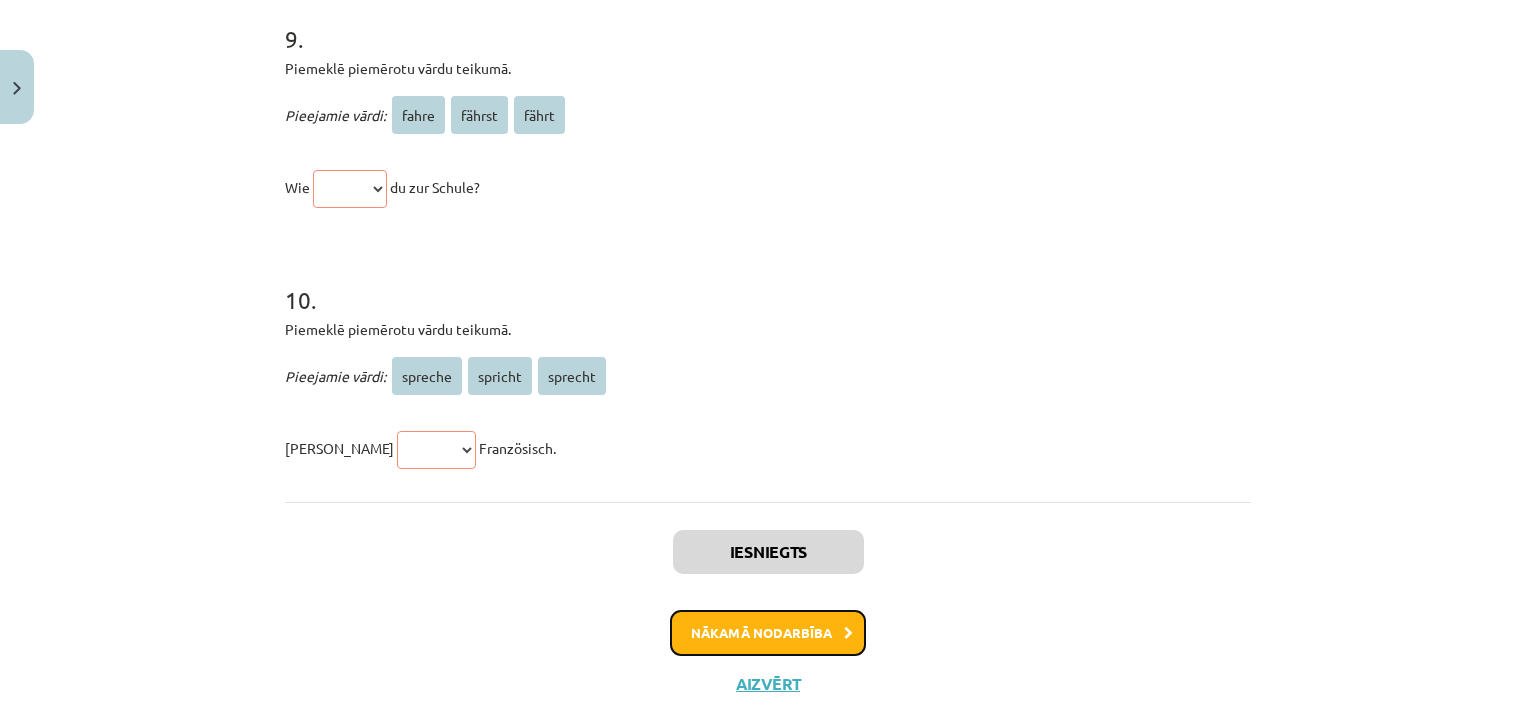 click on "Nākamā nodarbība" 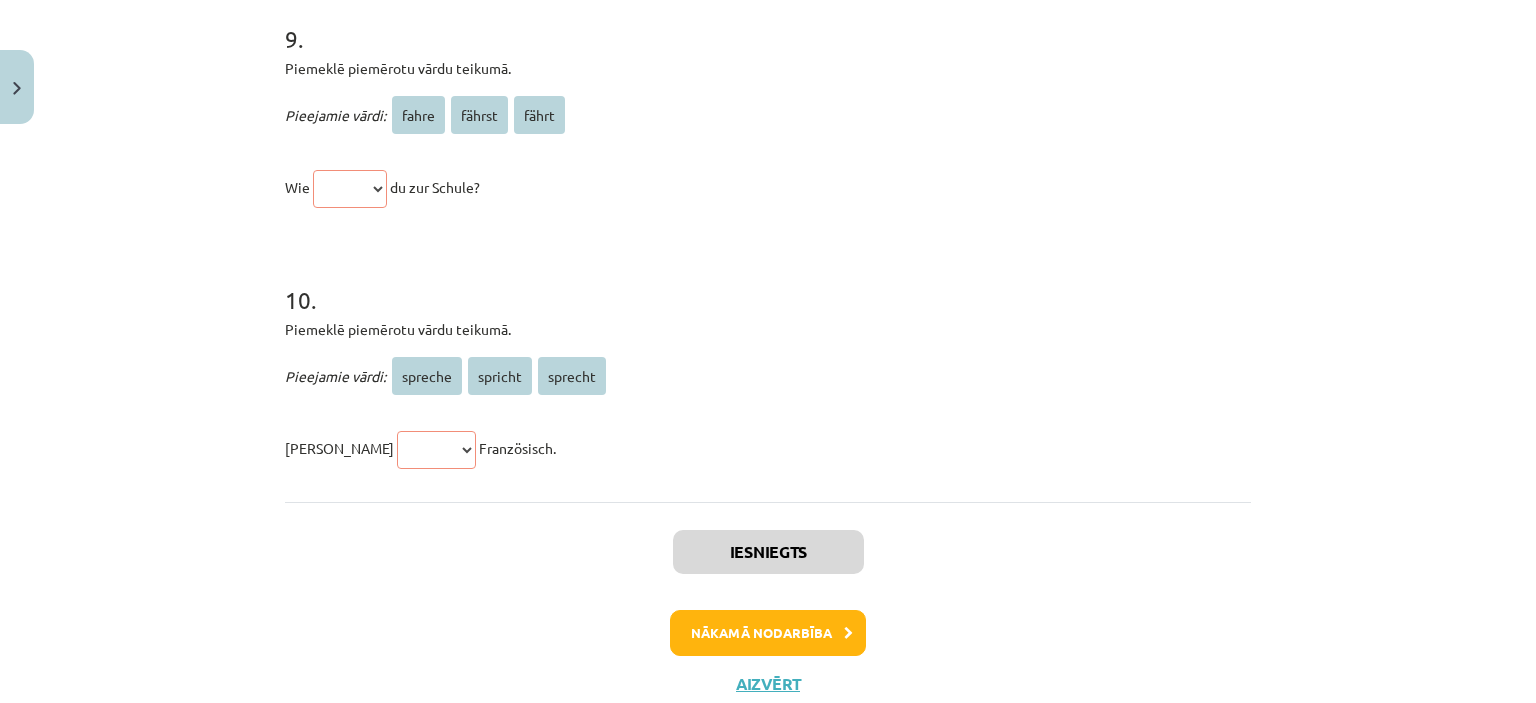 scroll, scrollTop: 0, scrollLeft: 0, axis: both 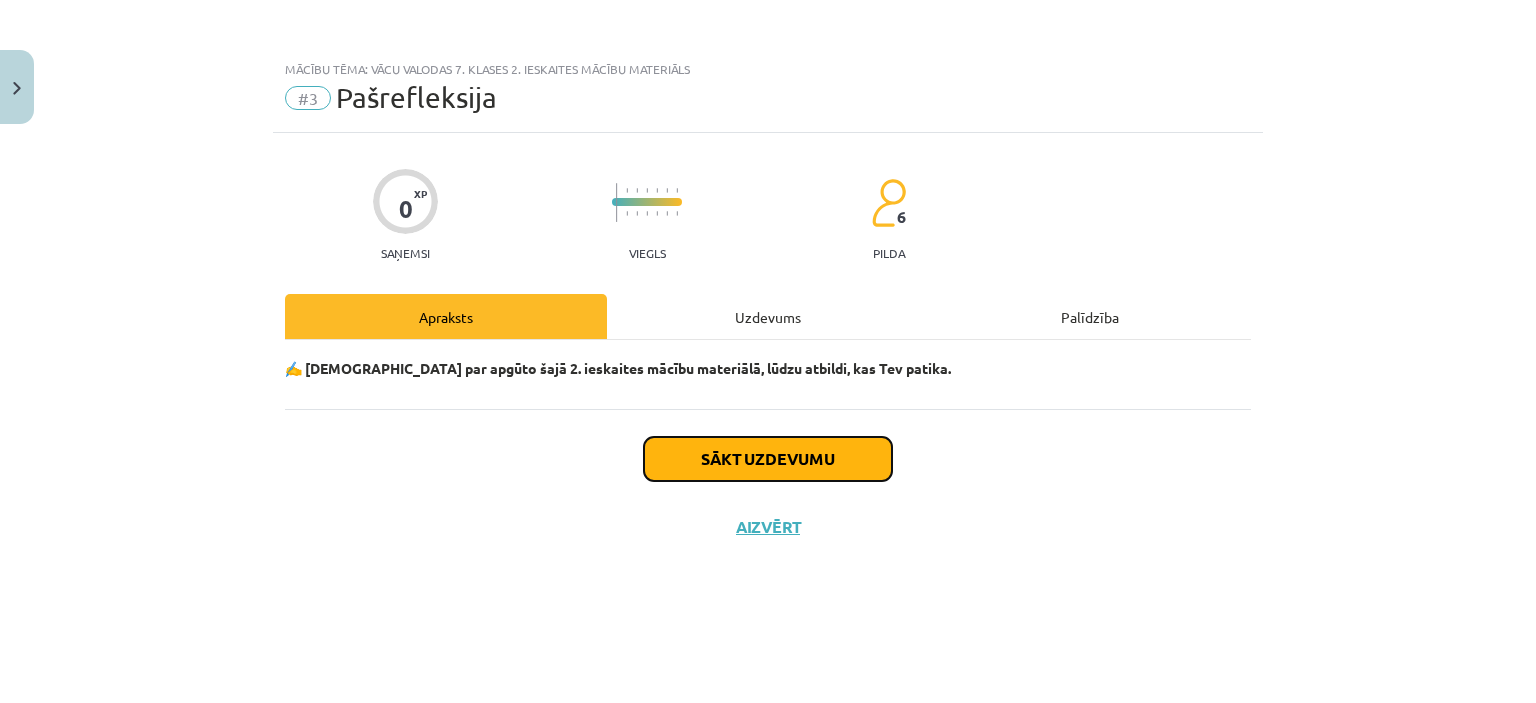 click on "Sākt uzdevumu" 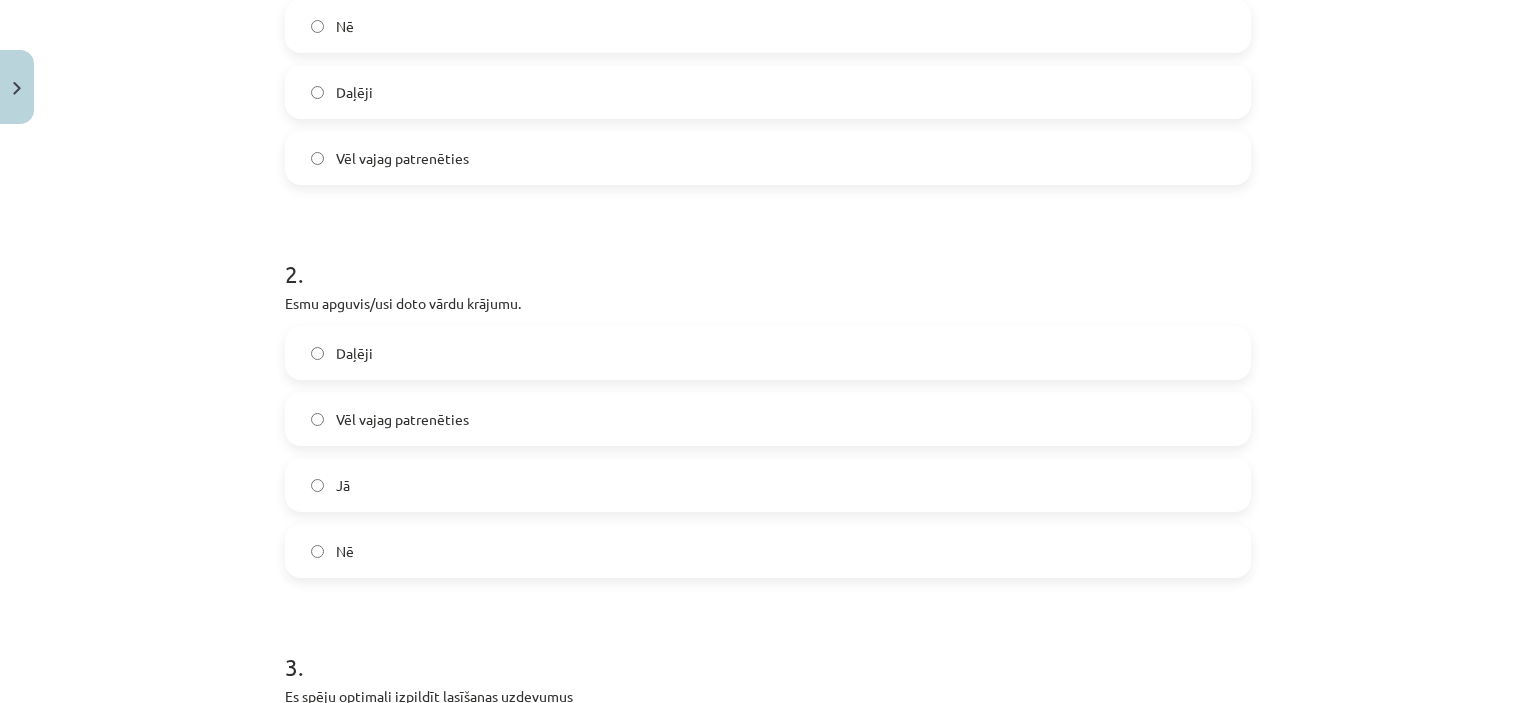 scroll, scrollTop: 0, scrollLeft: 0, axis: both 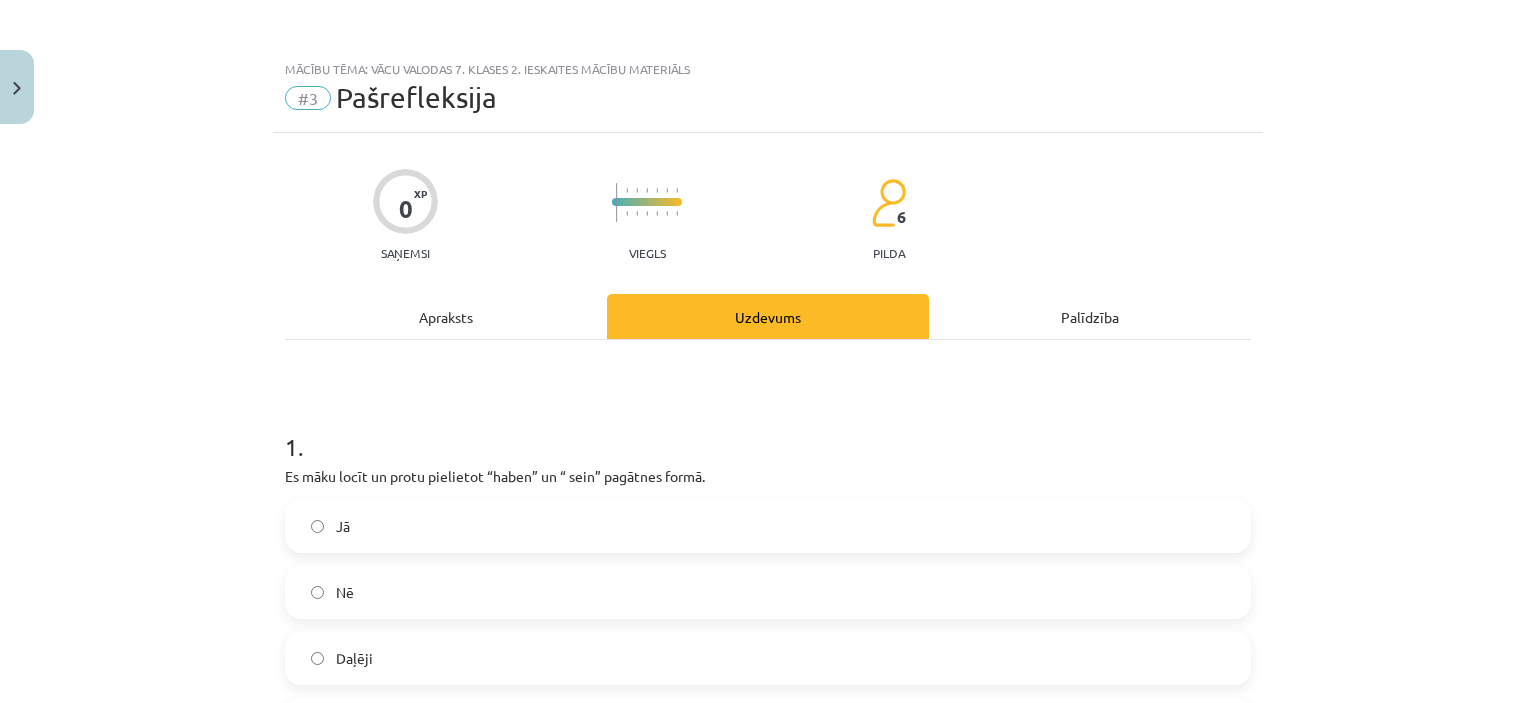 click on "Apraksts" 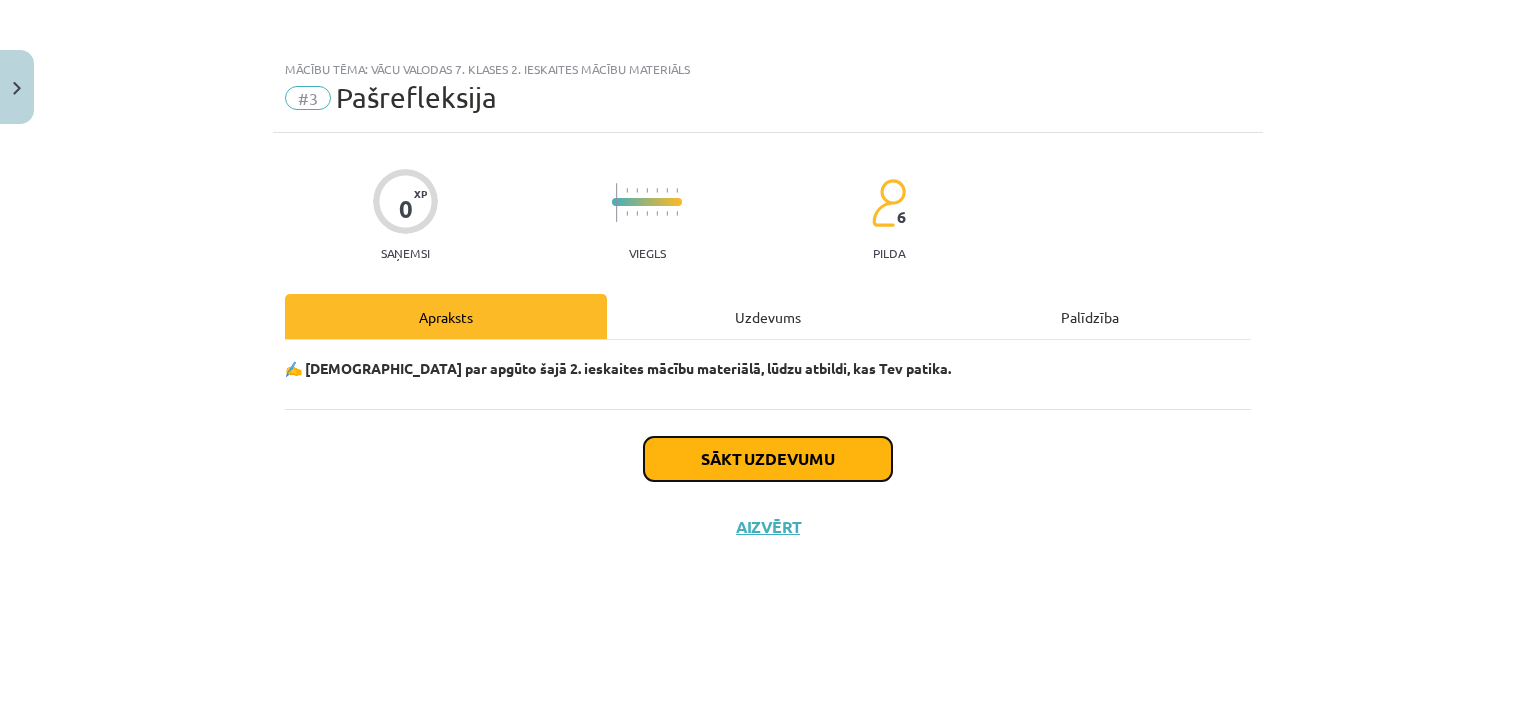 click on "Sākt uzdevumu" 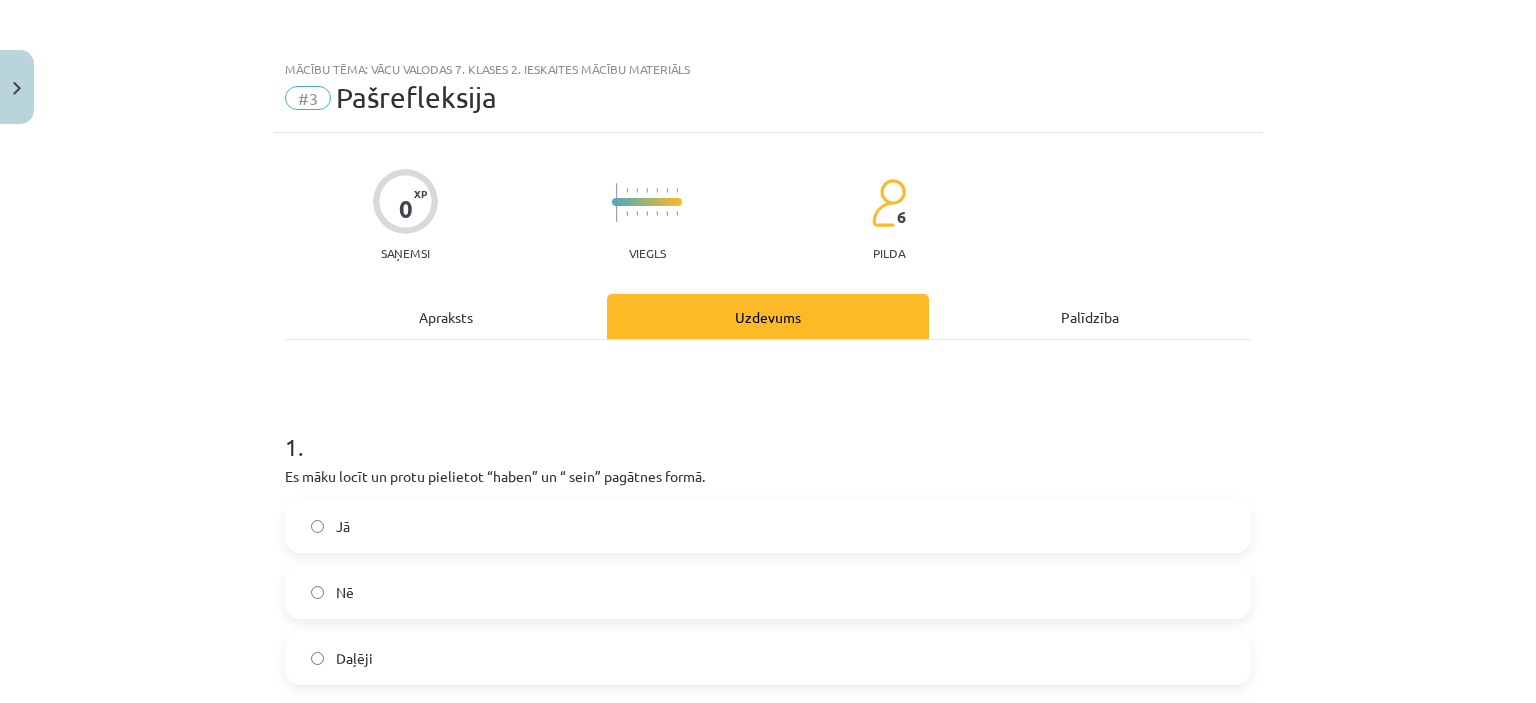 click on "Apraksts" 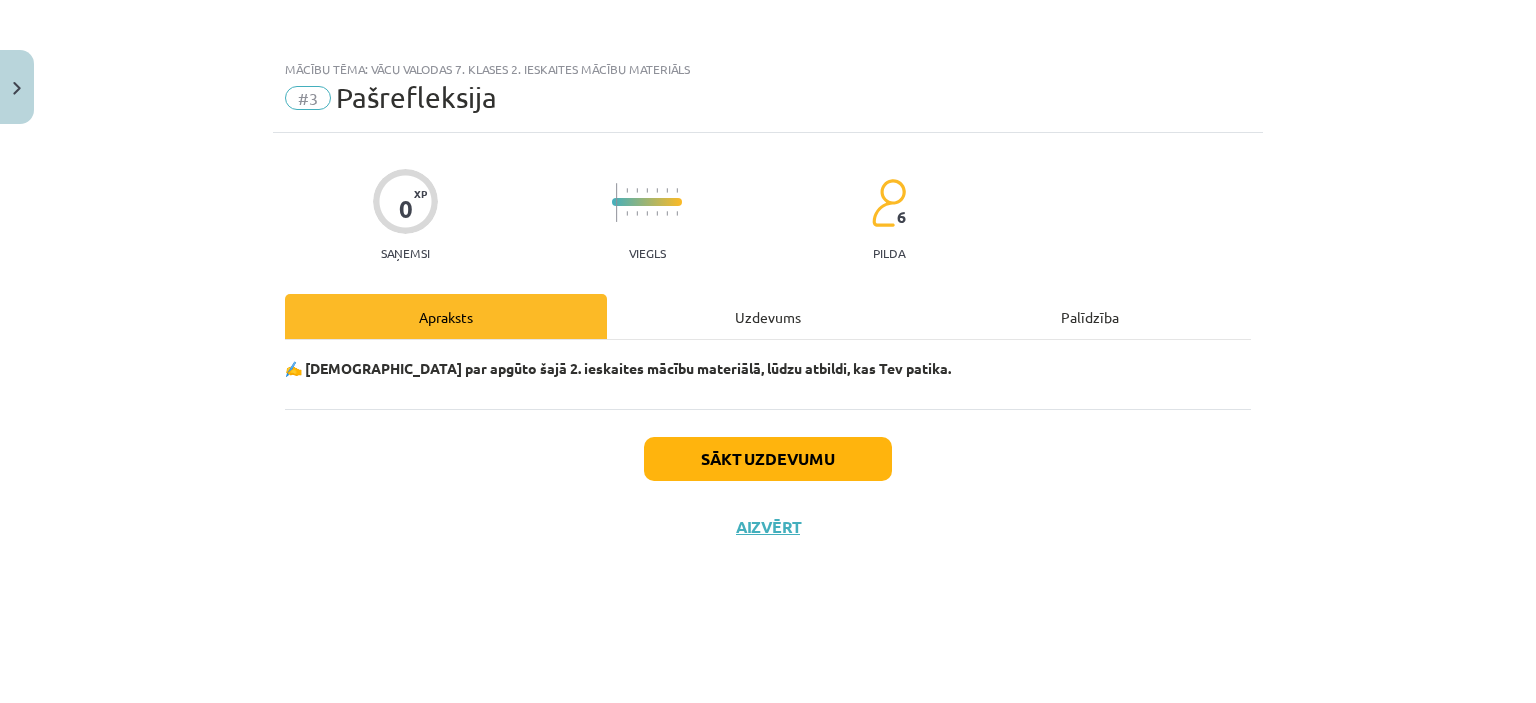 click on "Apraksts" 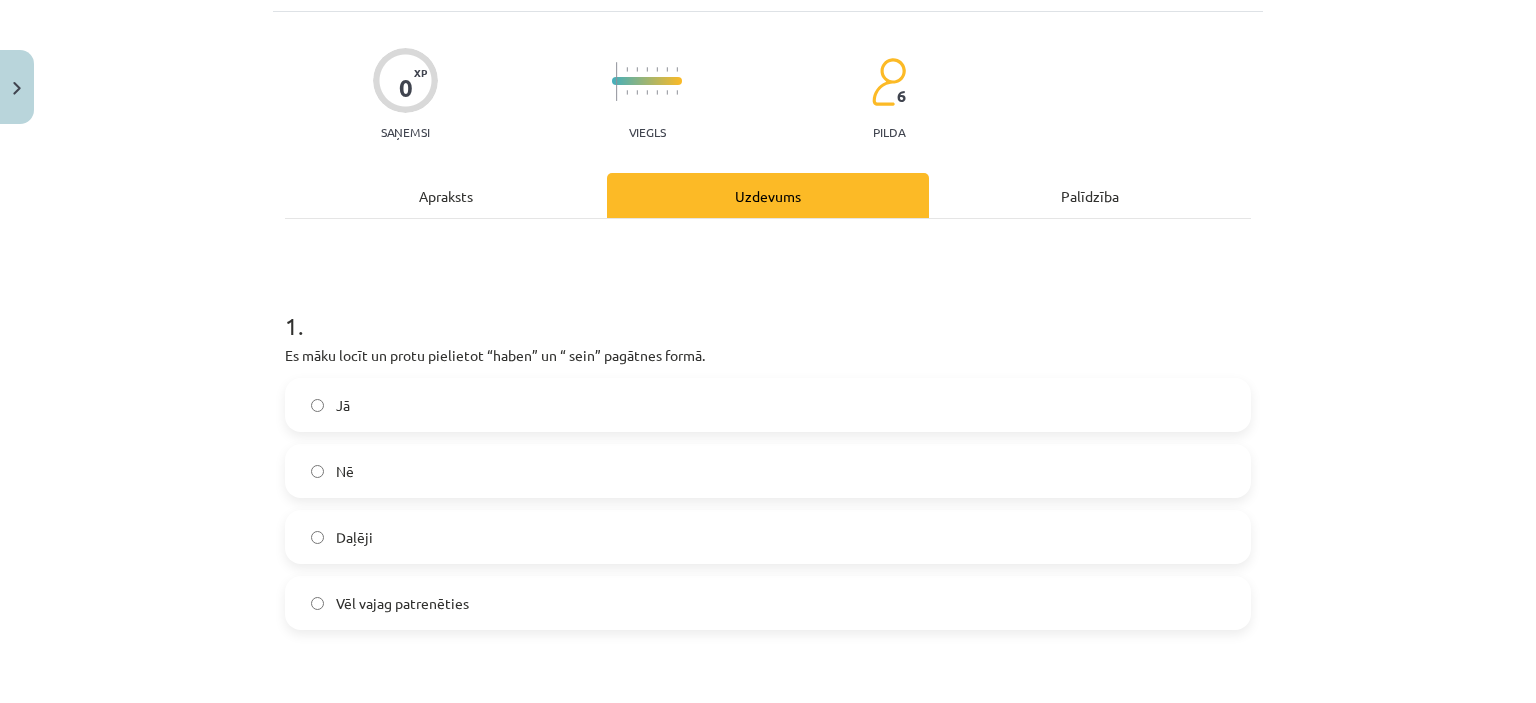 scroll, scrollTop: 0, scrollLeft: 0, axis: both 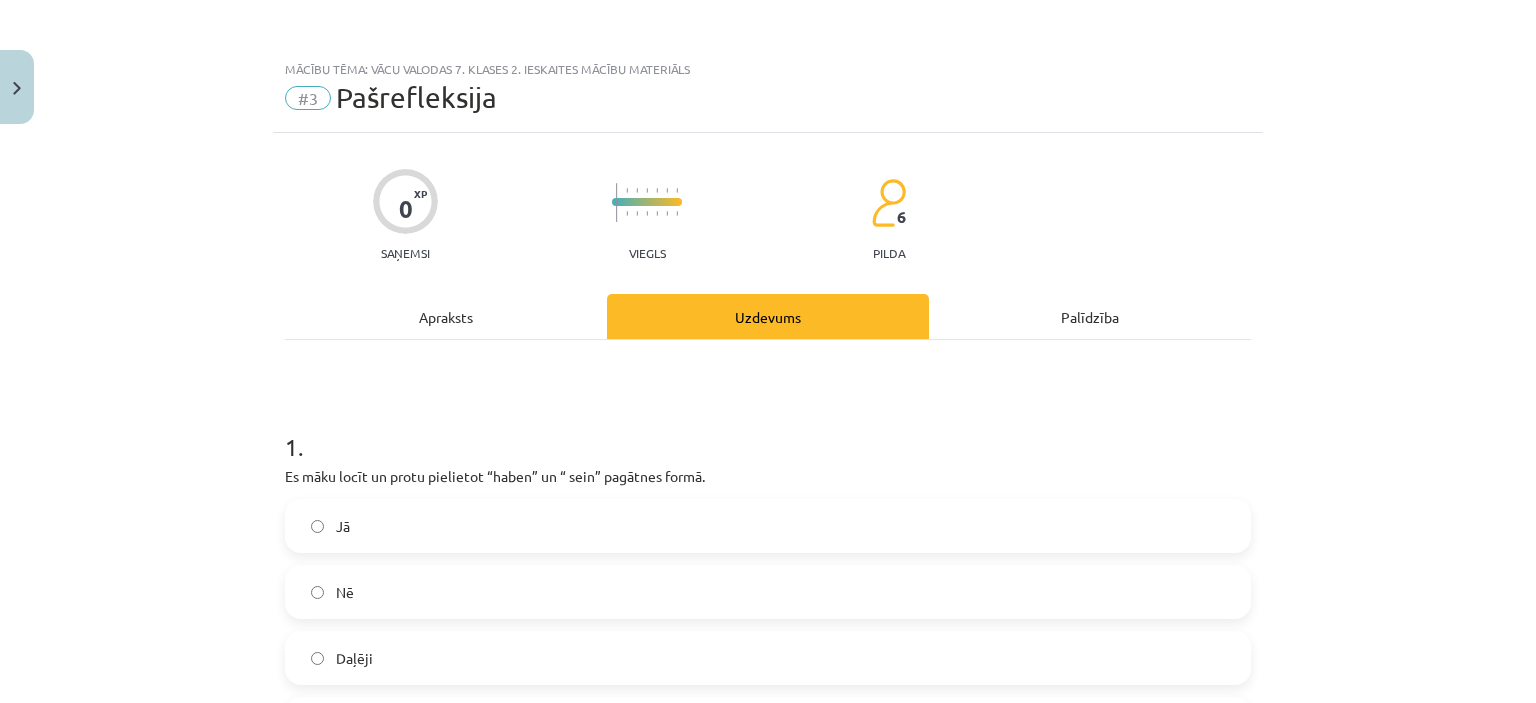 click on "Apraksts" 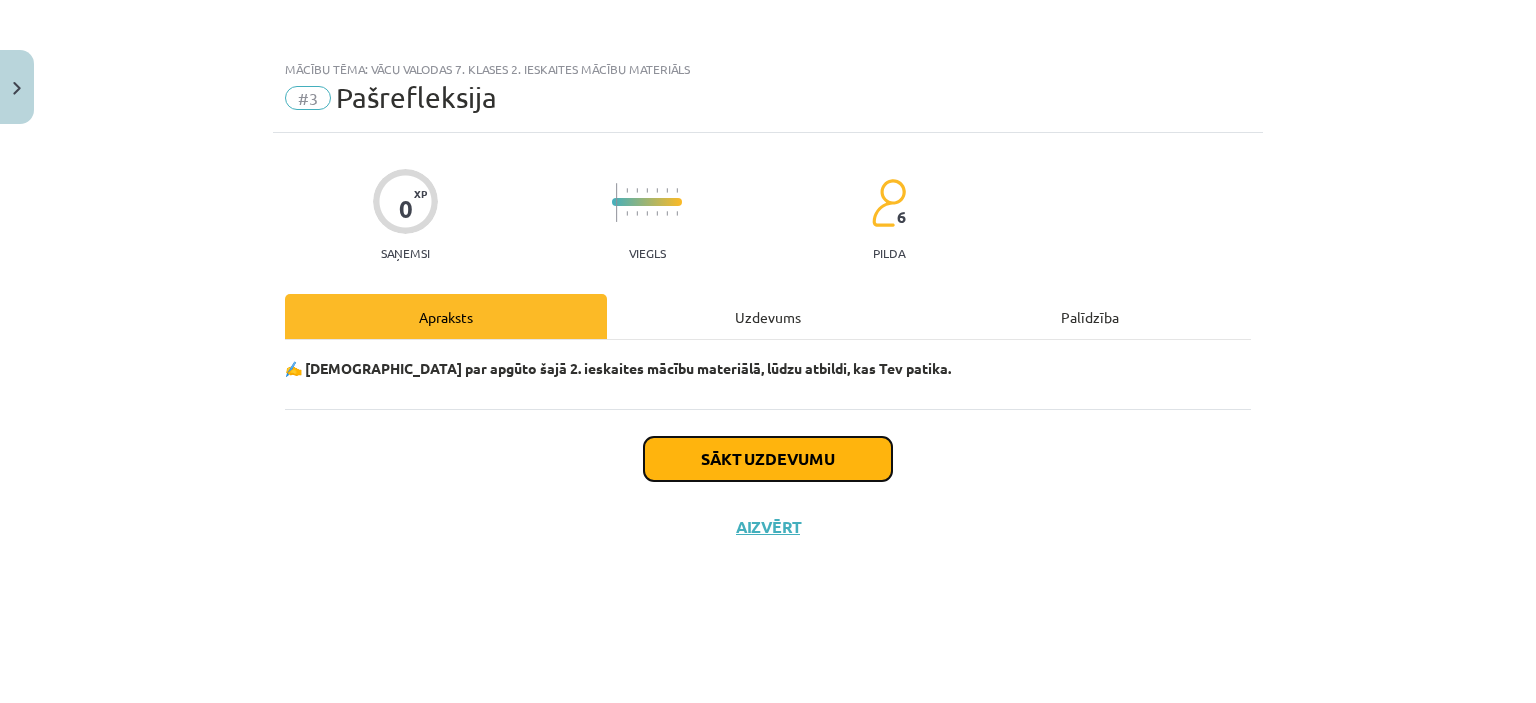 click on "Sākt uzdevumu" 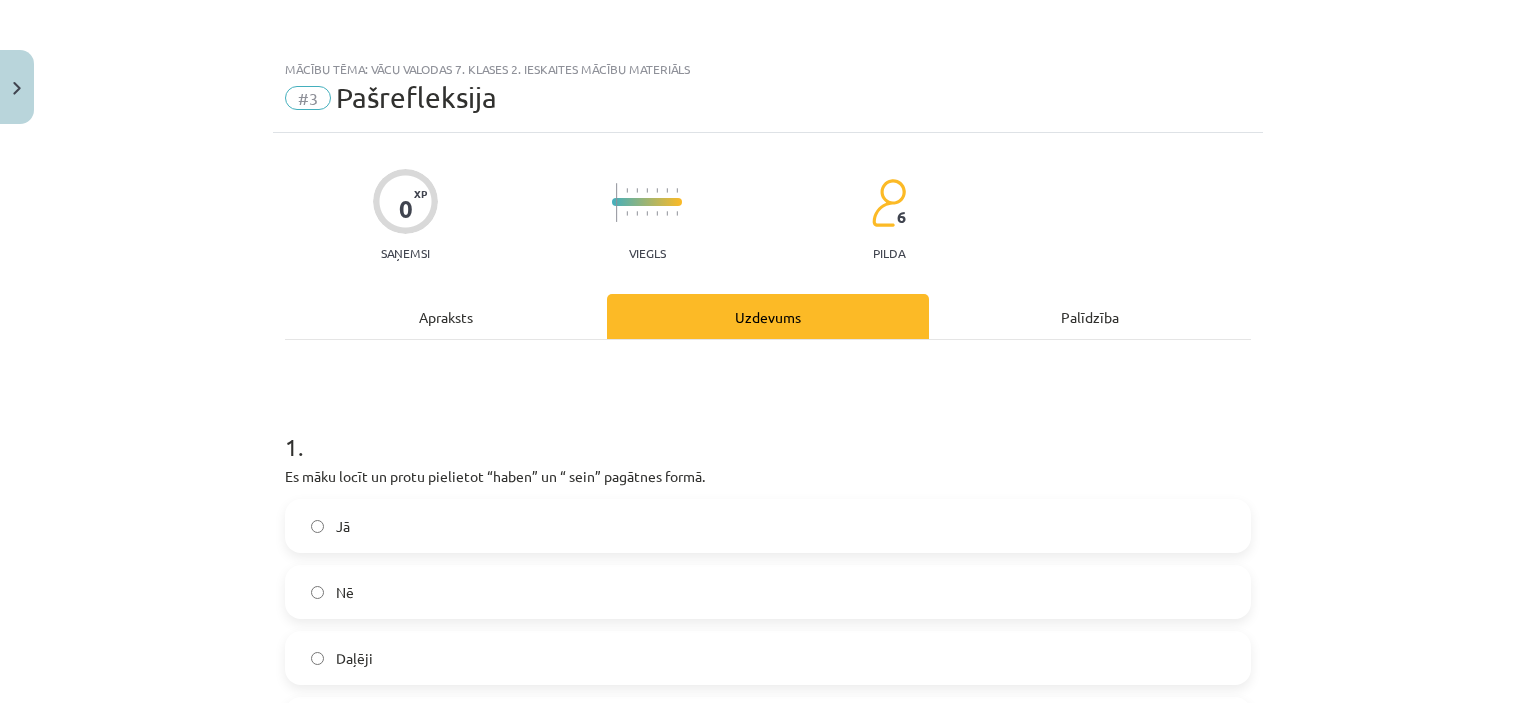 click on "Apraksts" 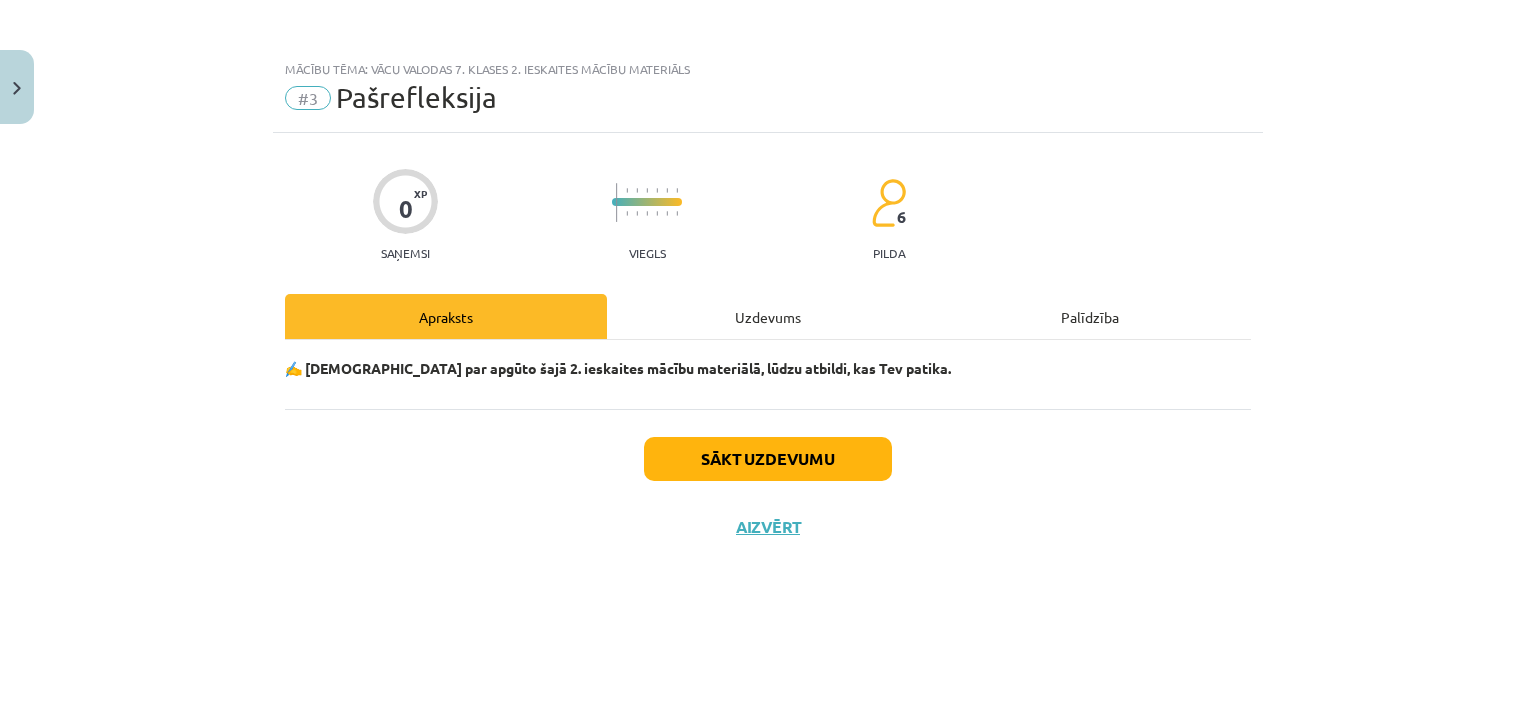 click on "Palīdzība" 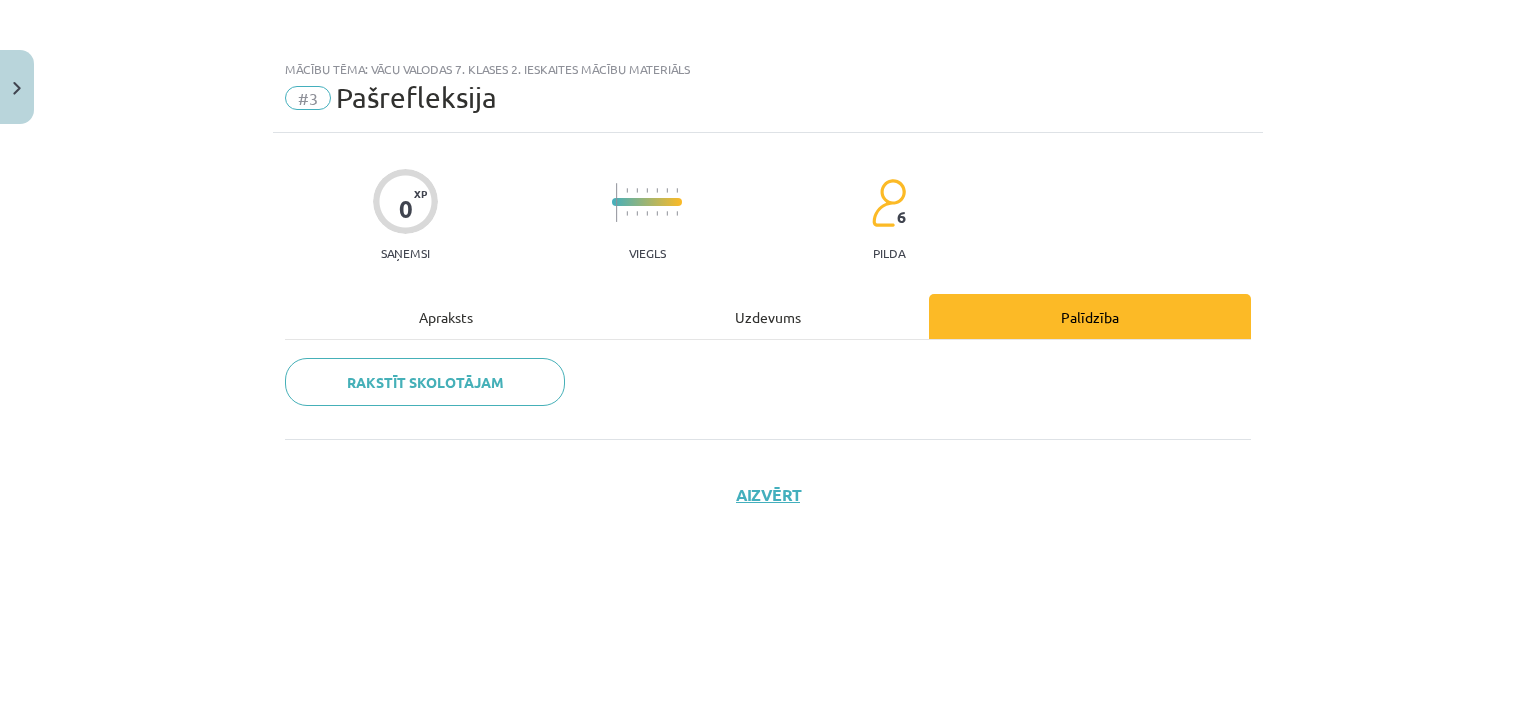 click on "Uzdevums" 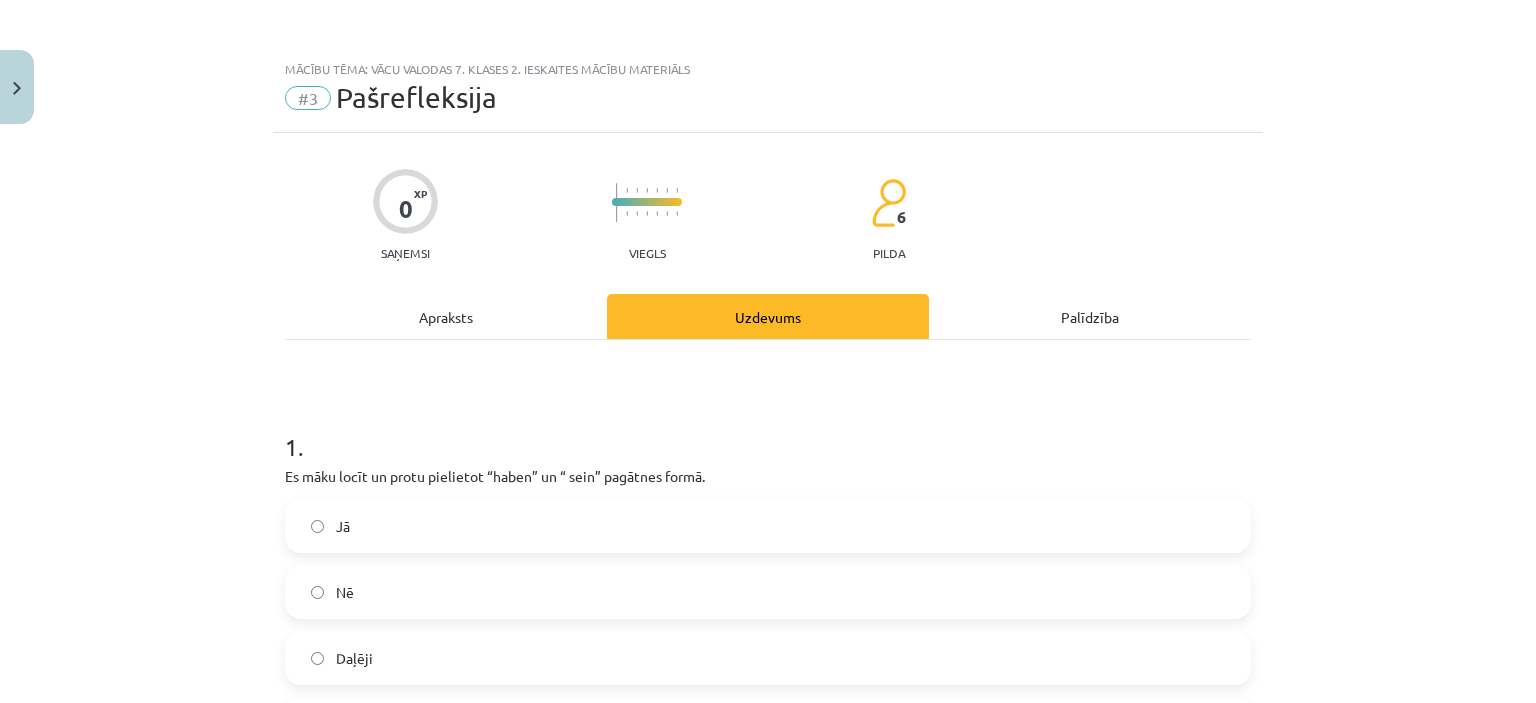 click on "Apraksts" 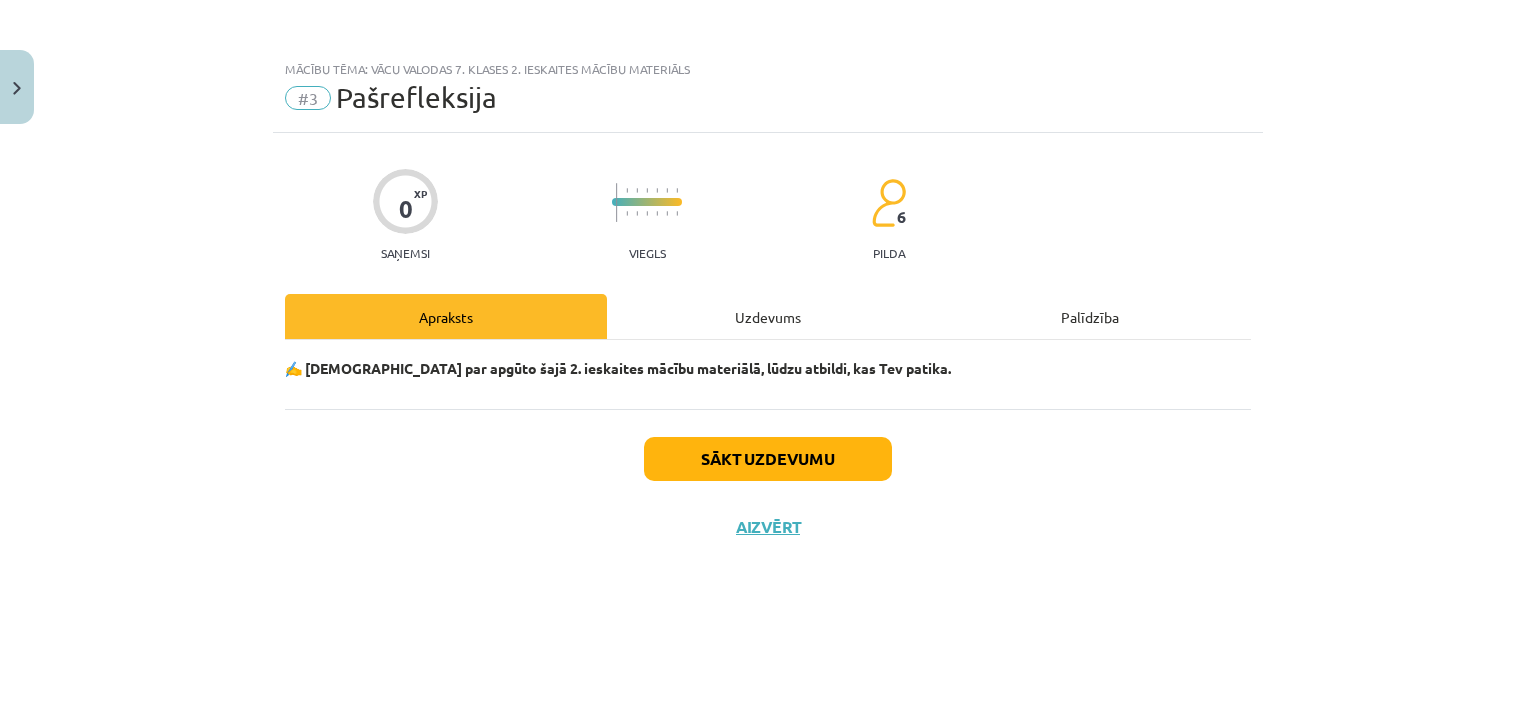 click on "✍️ Padomā par apgūto šajā 2. ieskaites mācību materiālā, lūdzu atbildi, kas Tev patika." 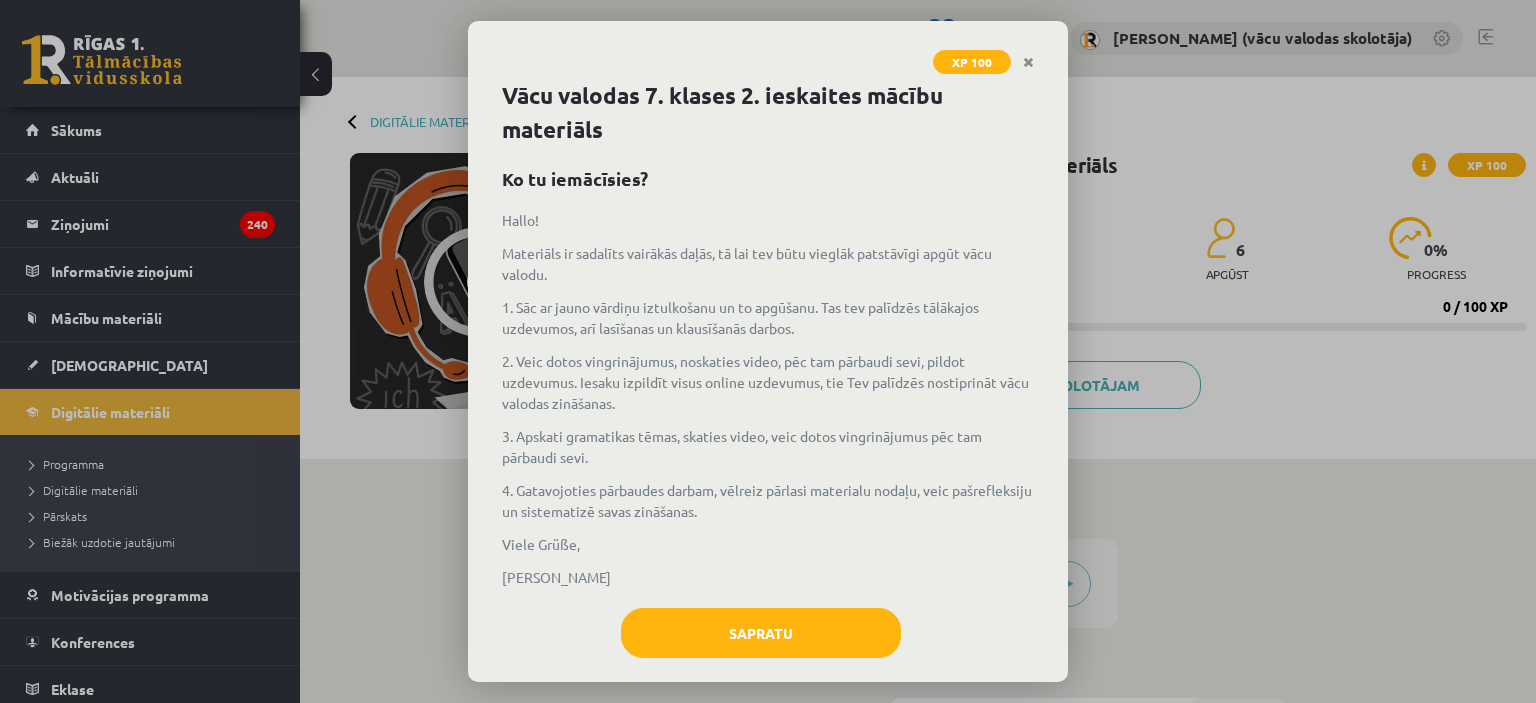 scroll, scrollTop: 0, scrollLeft: 0, axis: both 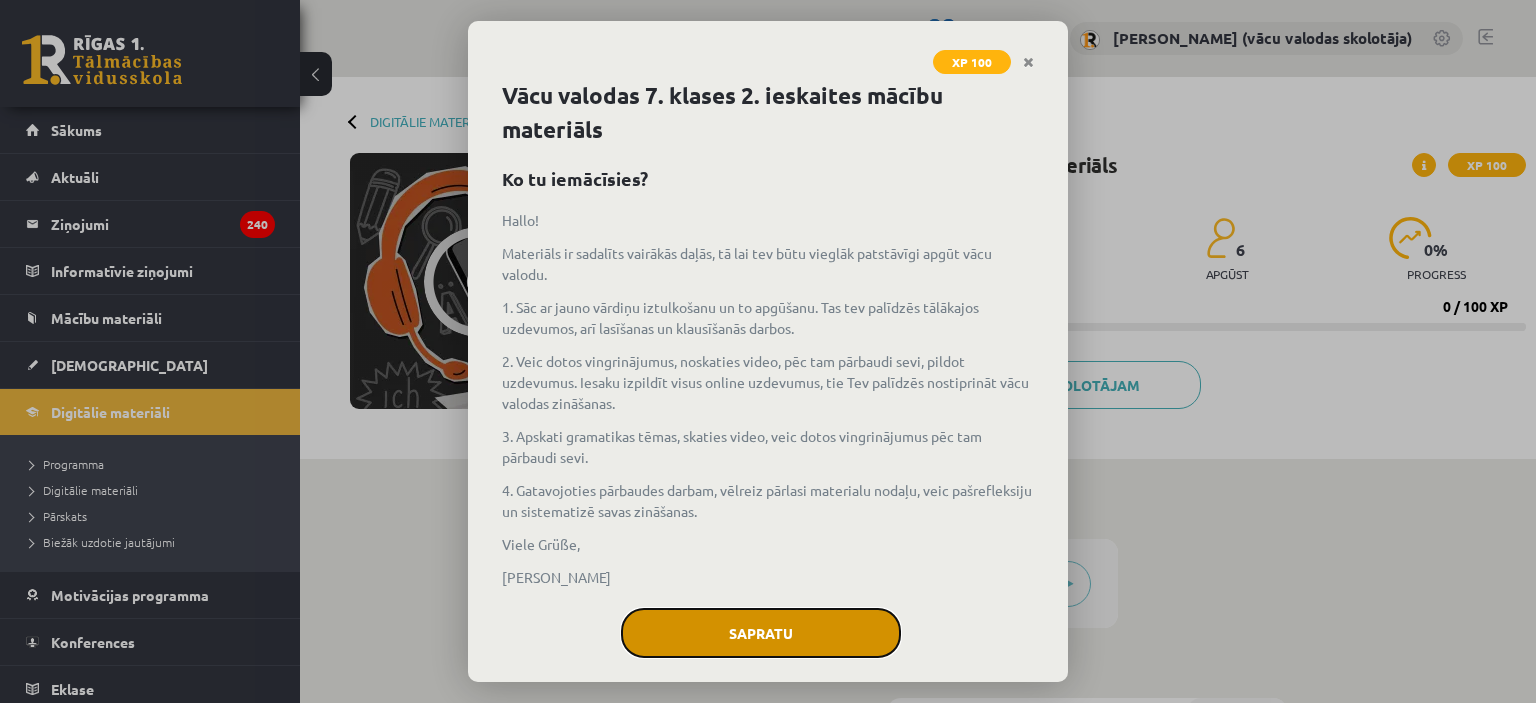 click on "Sapratu" 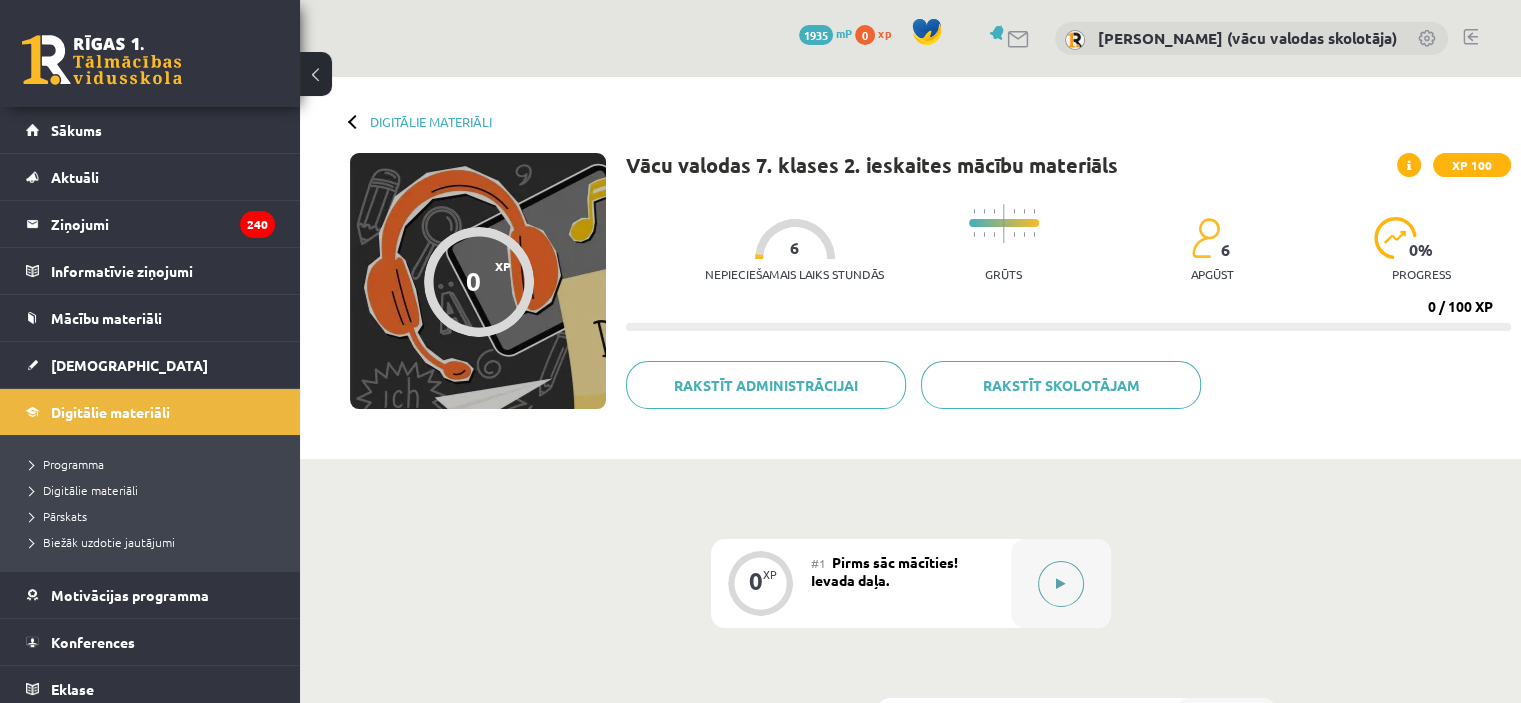 click 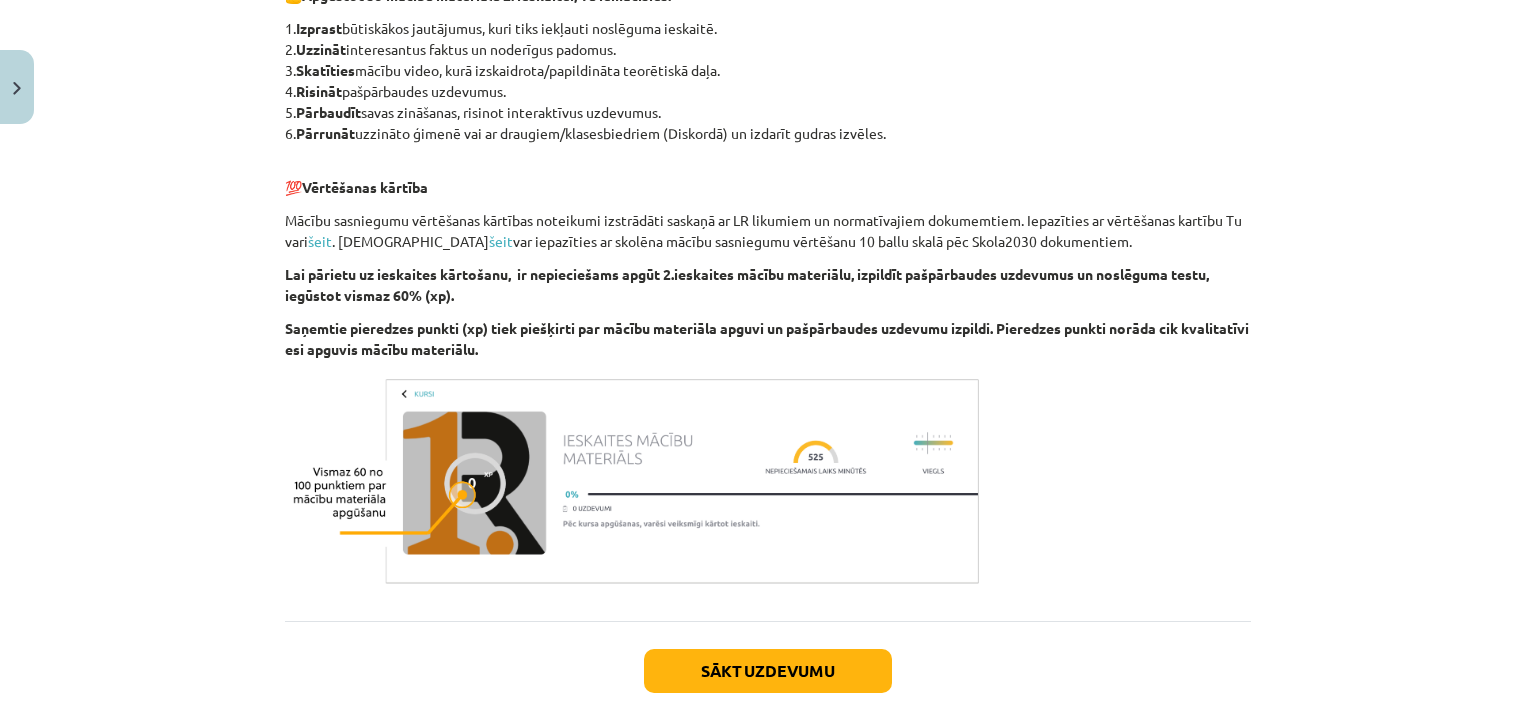 scroll, scrollTop: 1067, scrollLeft: 0, axis: vertical 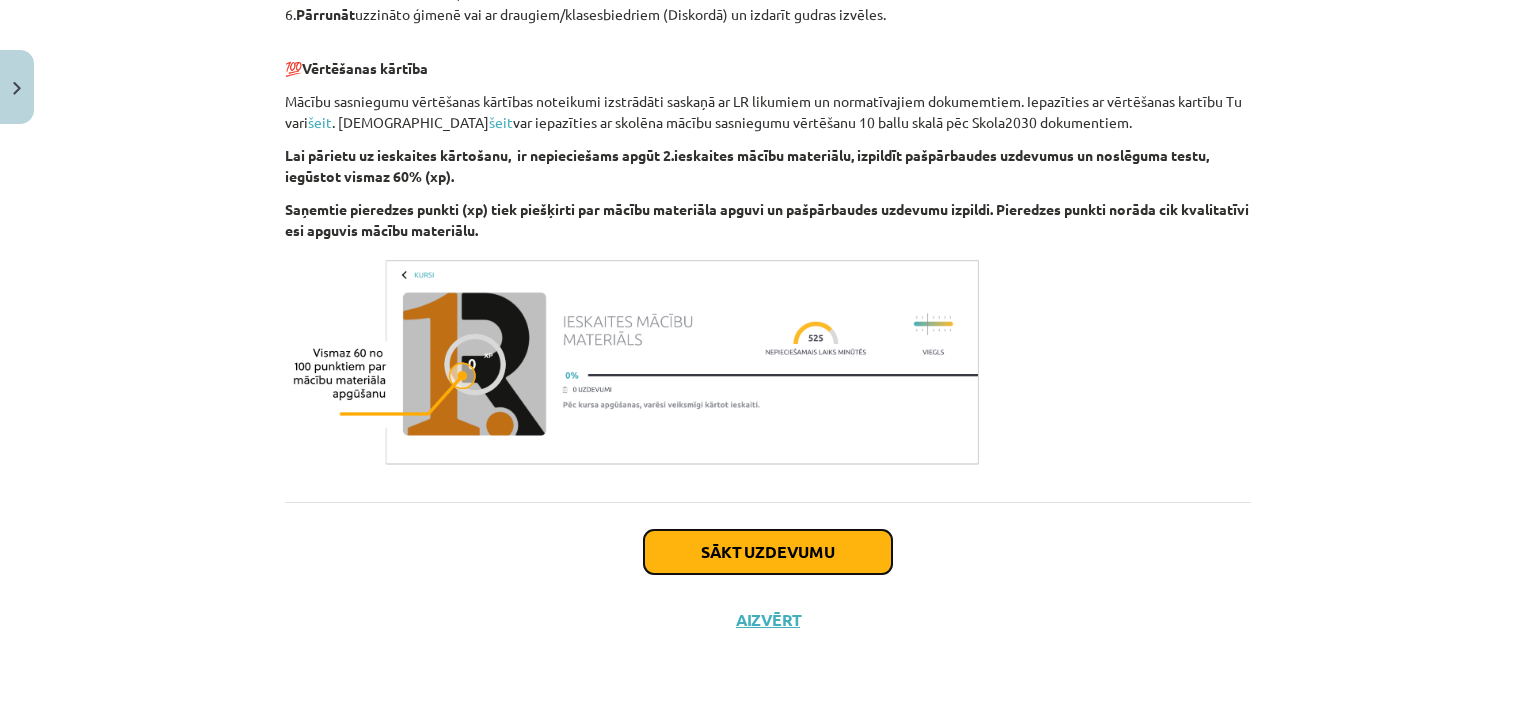 click on "Sākt uzdevumu" 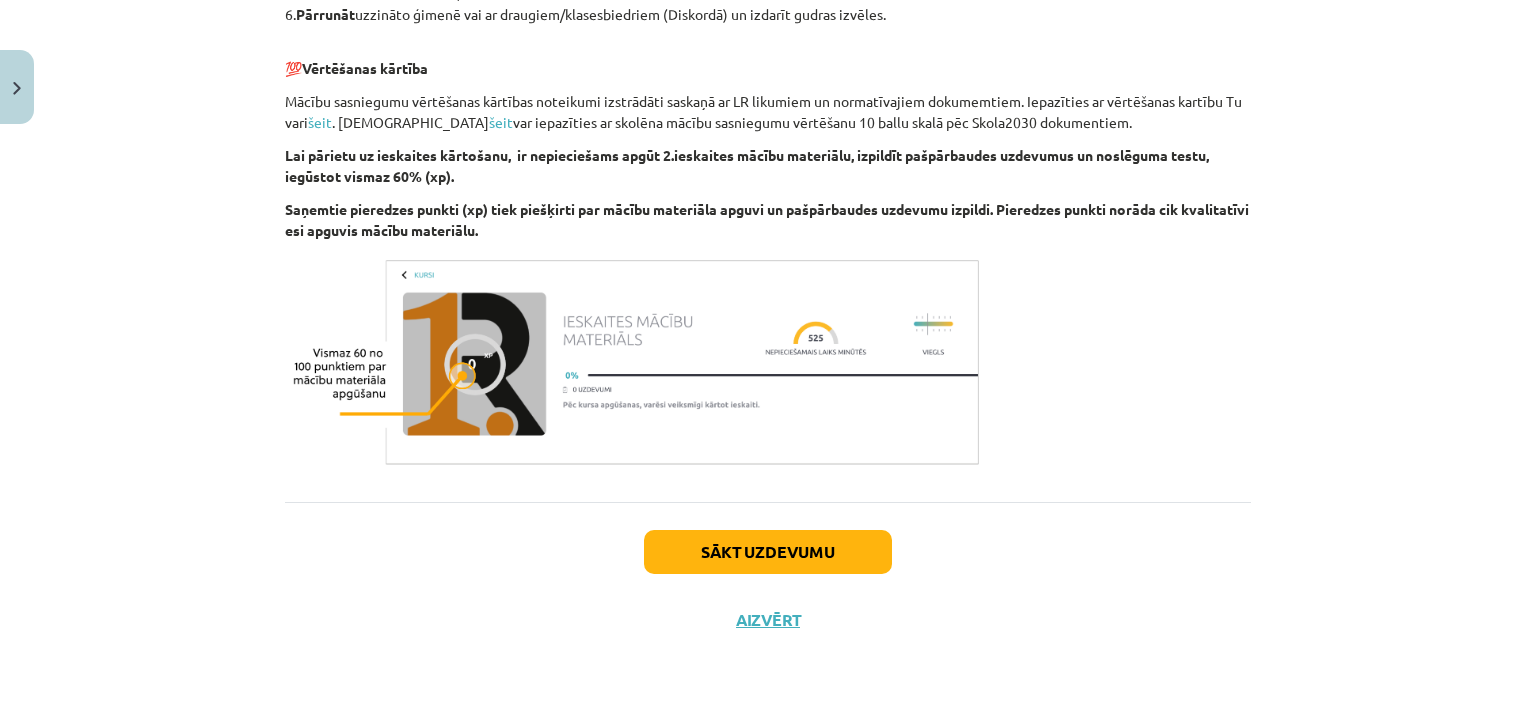 scroll, scrollTop: 50, scrollLeft: 0, axis: vertical 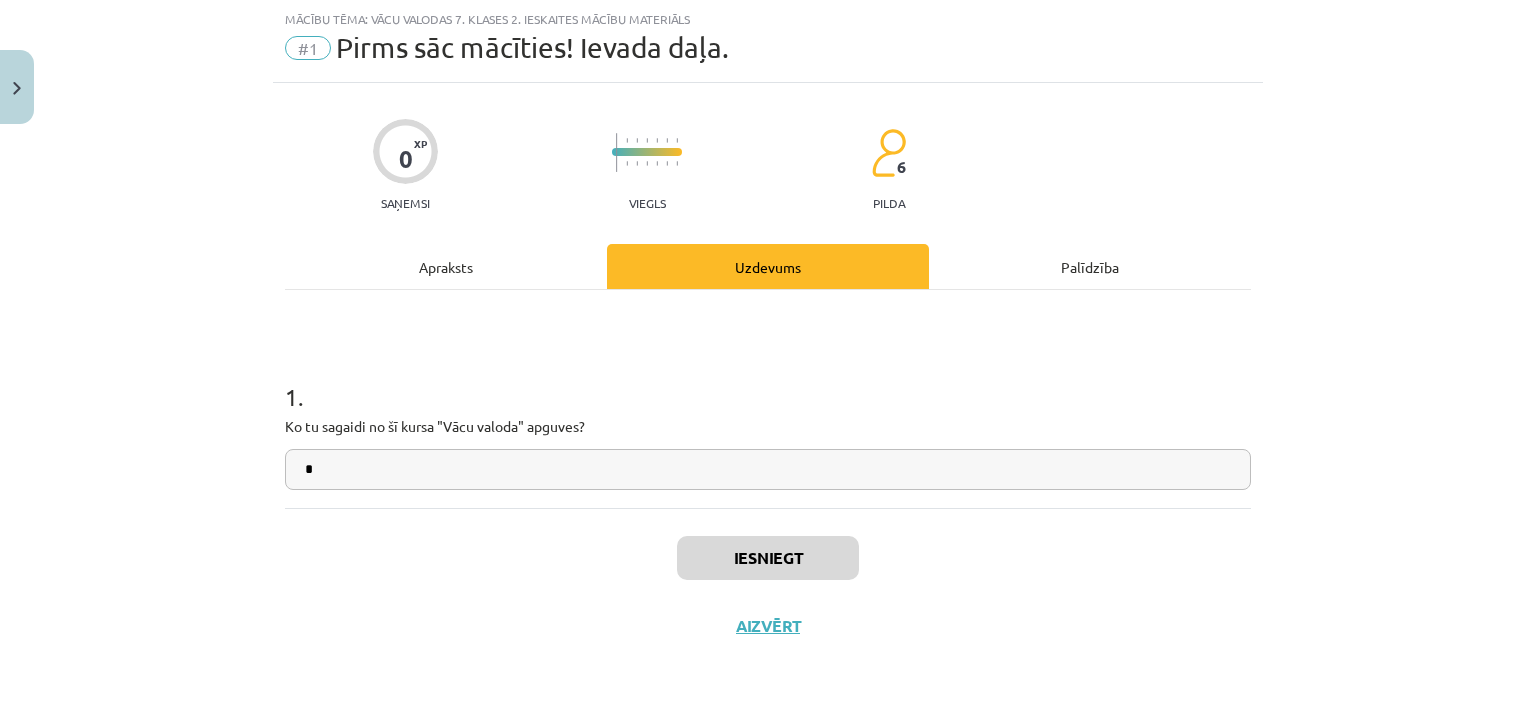 click on "*" 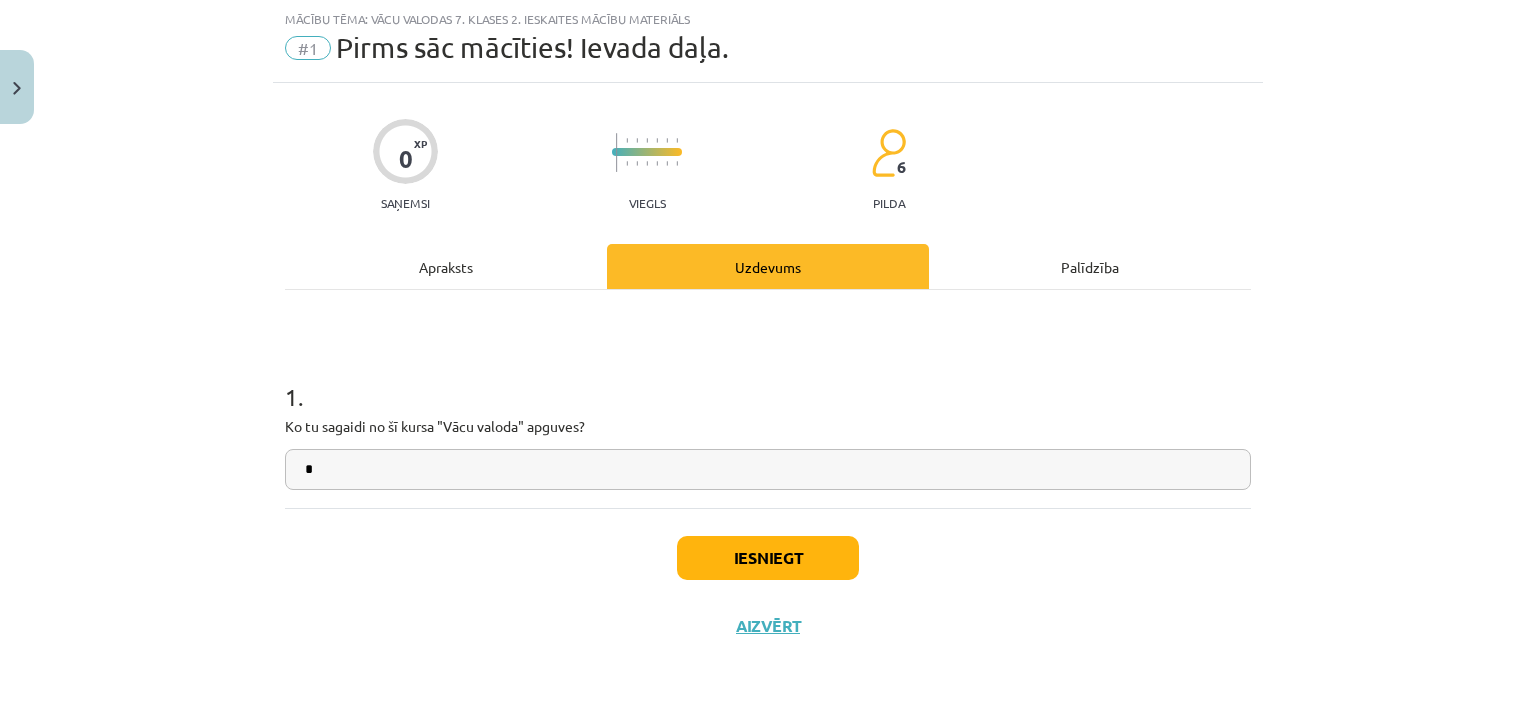 type on "*" 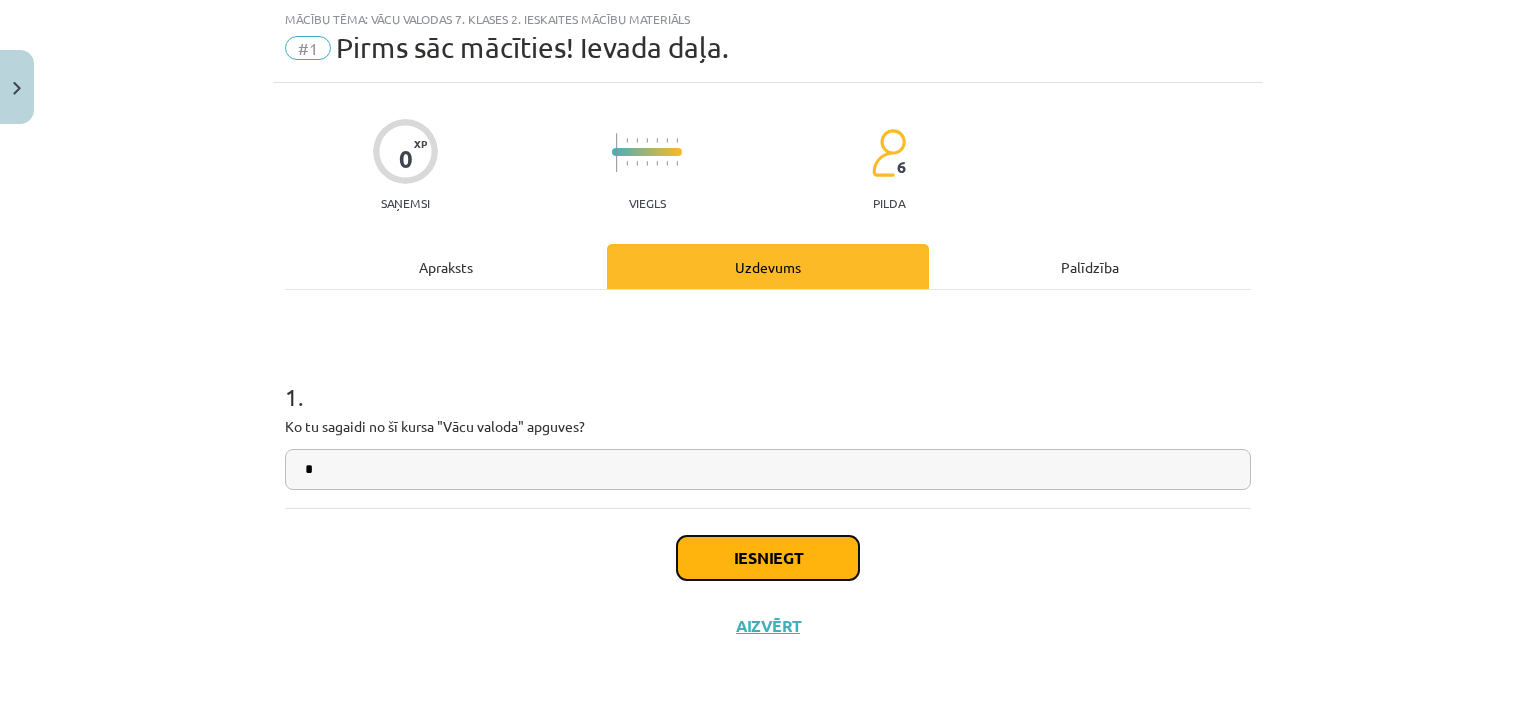 click on "Iesniegt" 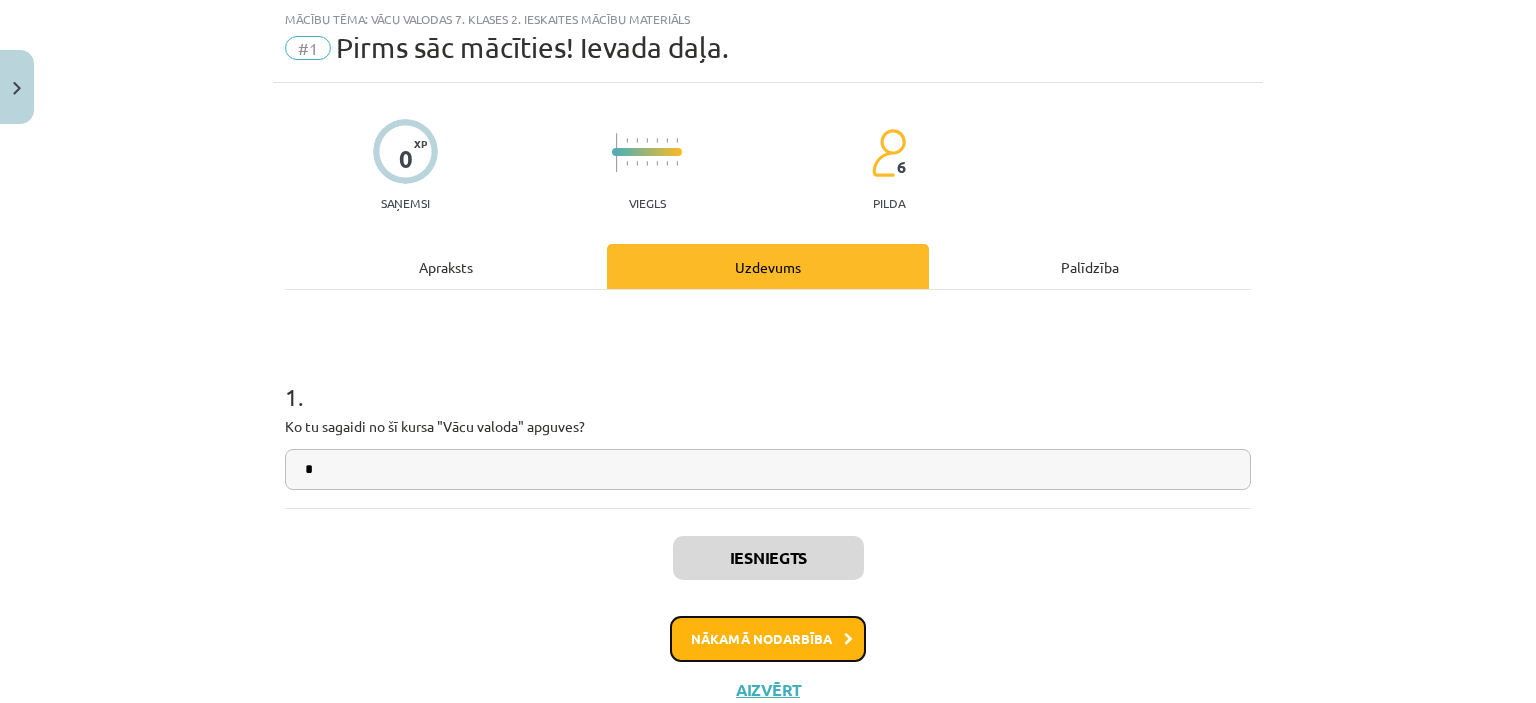 click on "Nākamā nodarbība" 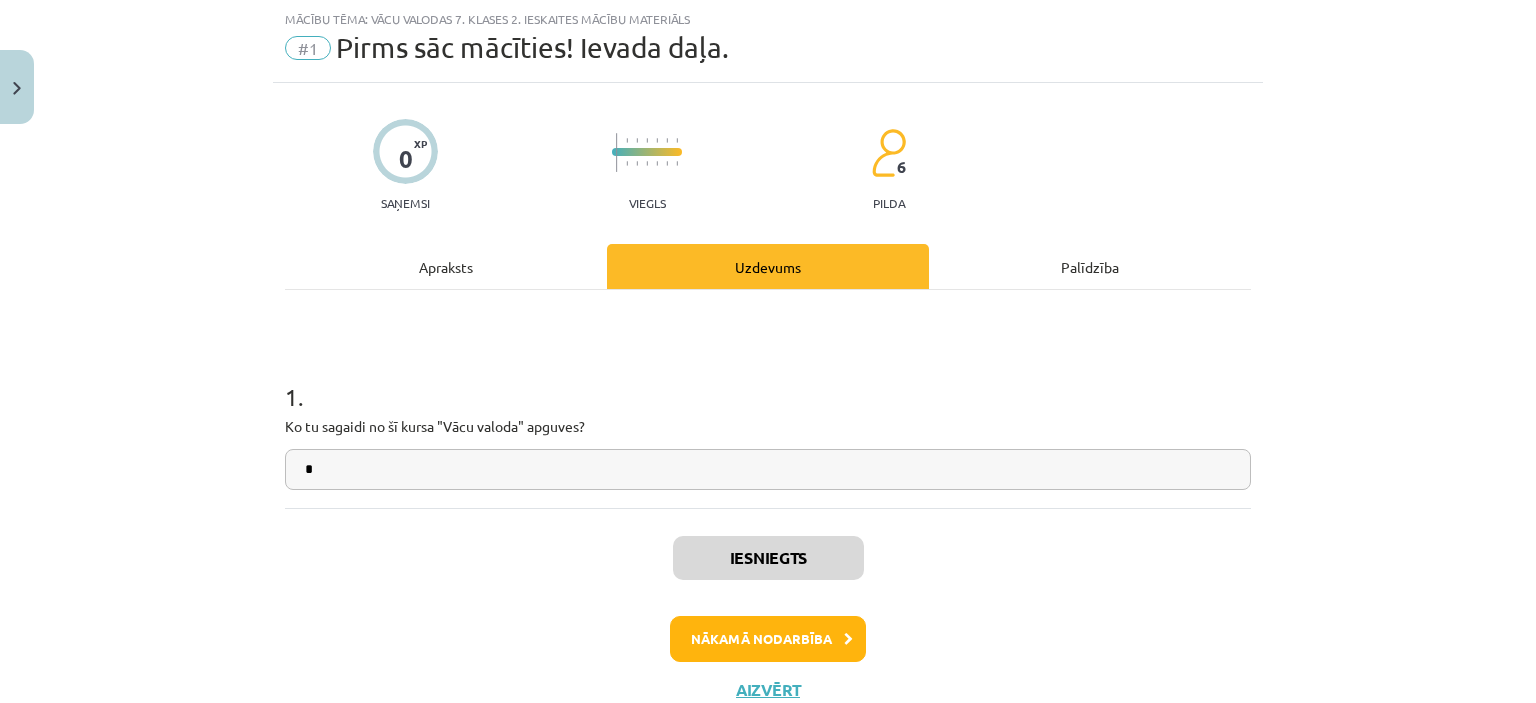 scroll, scrollTop: 0, scrollLeft: 0, axis: both 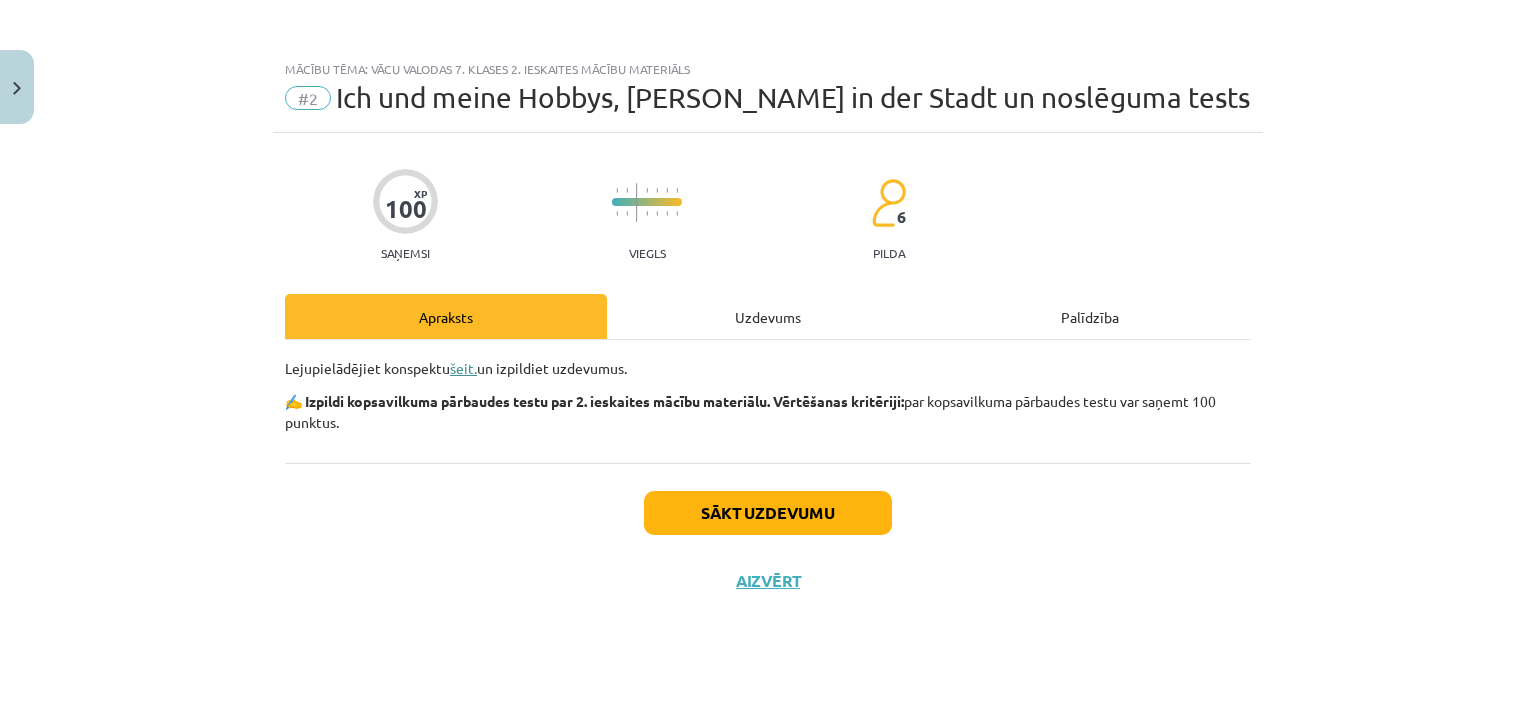 click on "šeit." 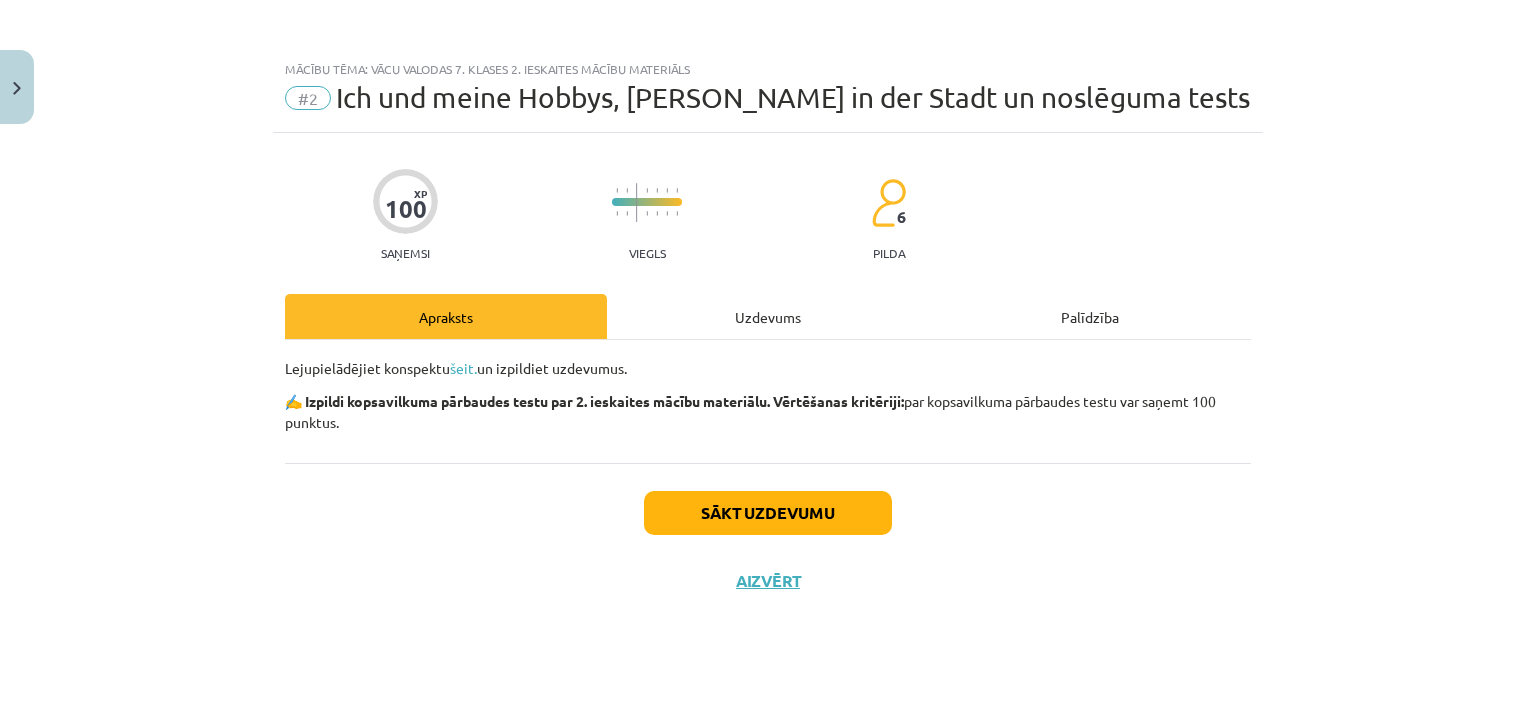 click on "Uzdevums" 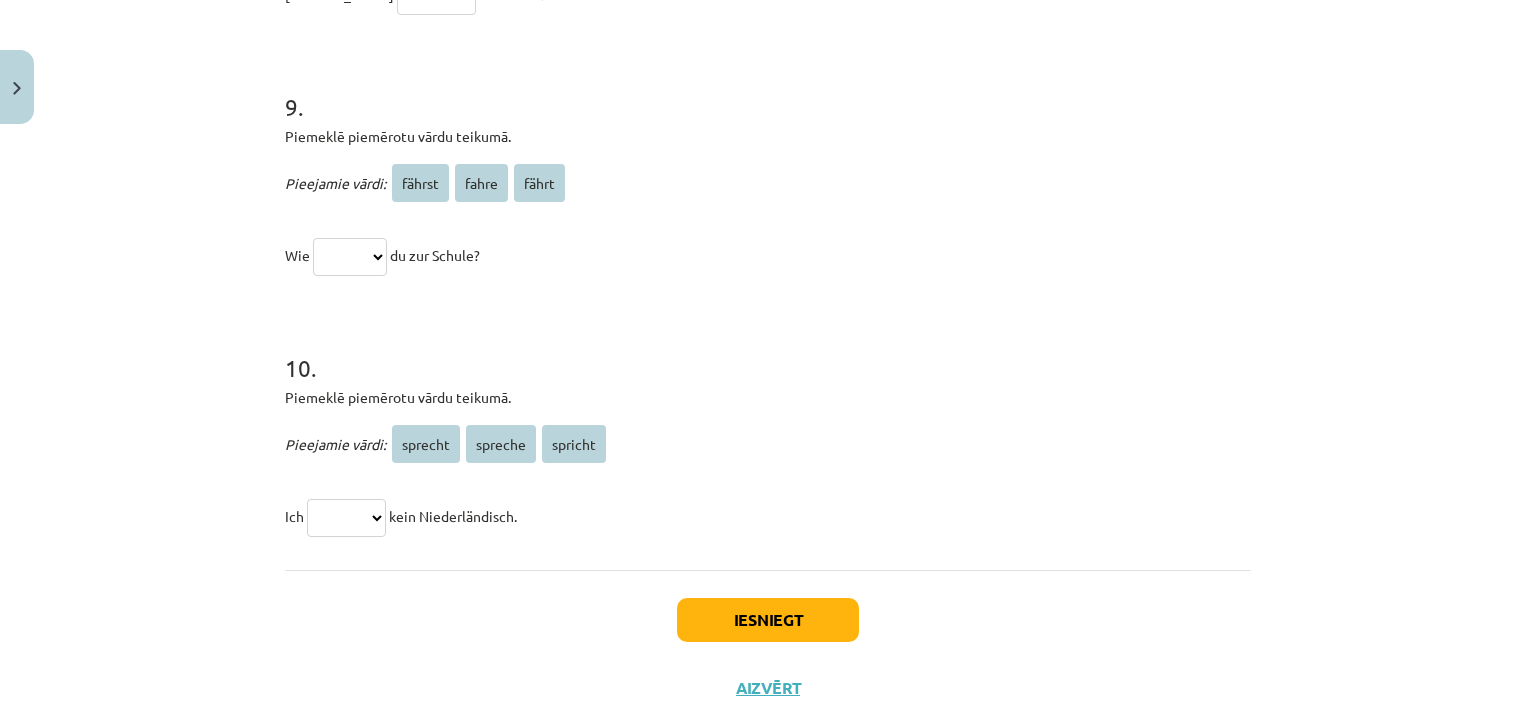 scroll, scrollTop: 377, scrollLeft: 0, axis: vertical 